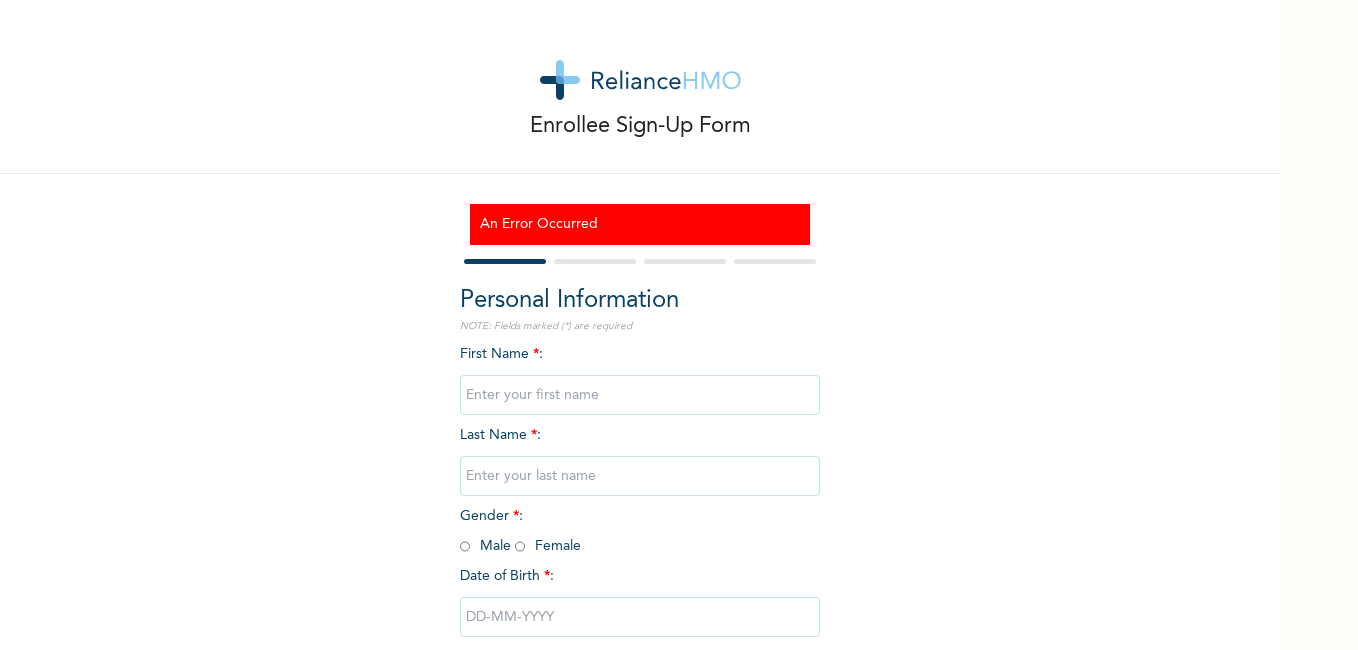 scroll, scrollTop: 0, scrollLeft: 0, axis: both 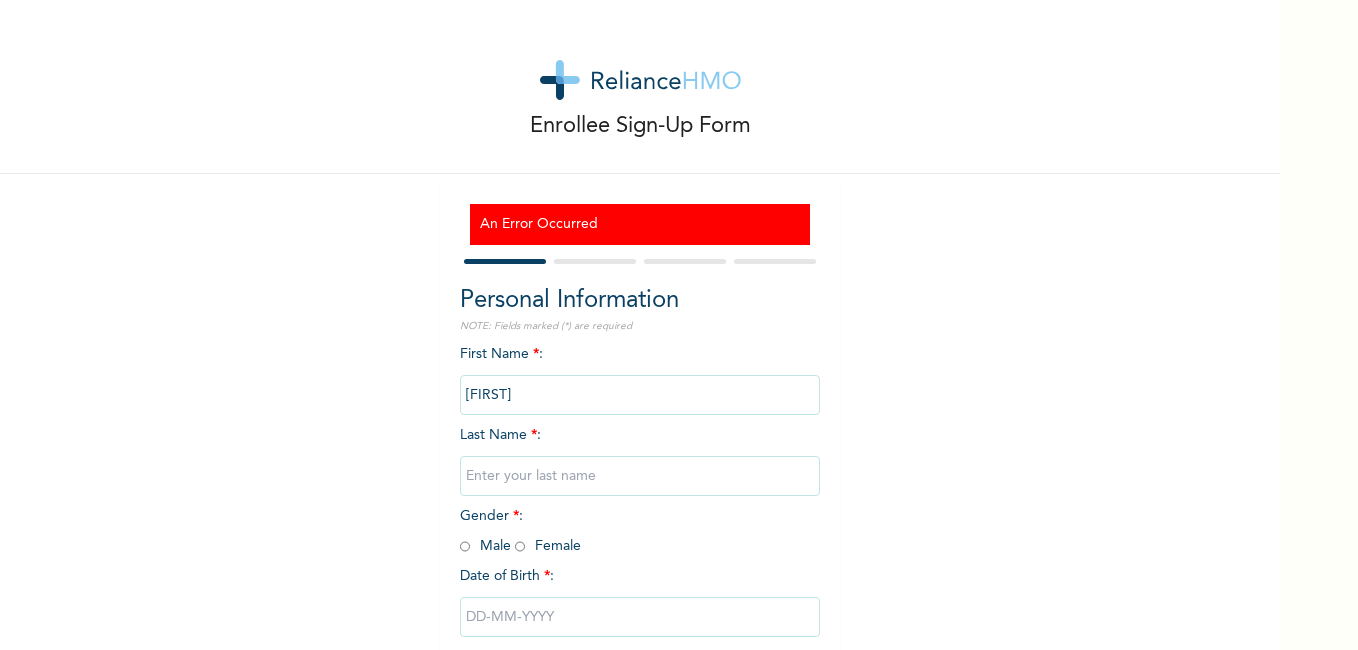 type on "[LAST]" 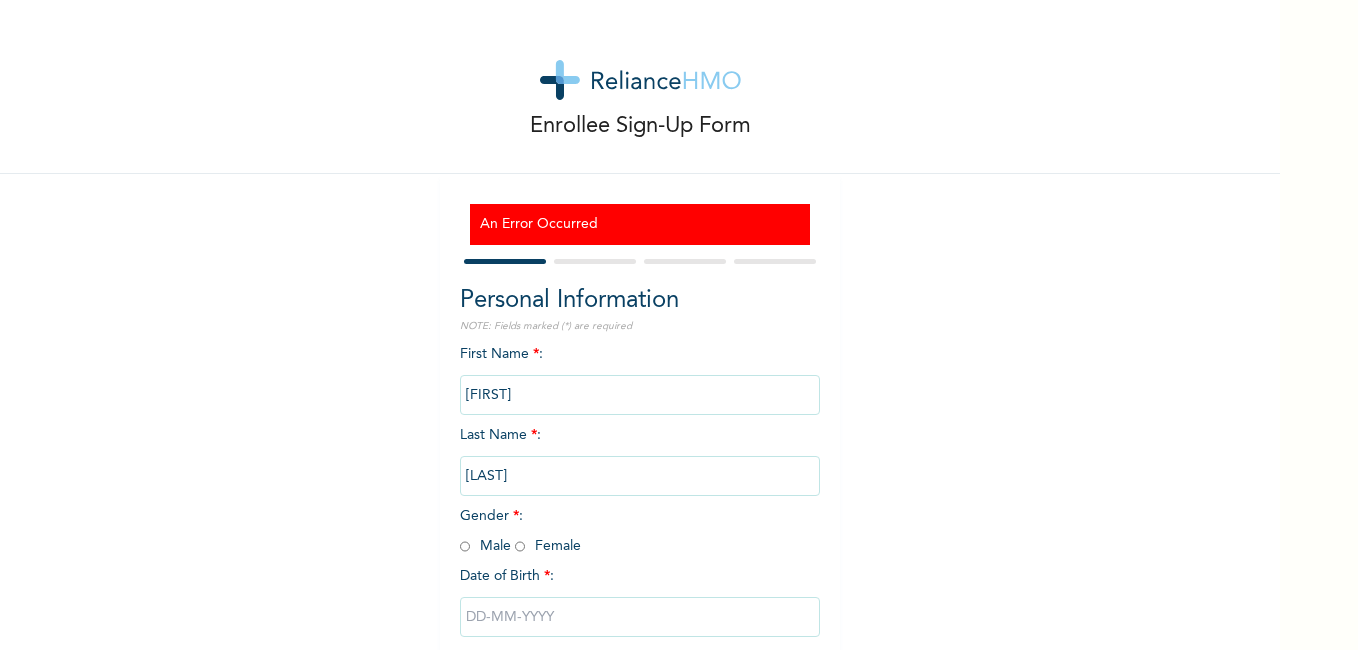 click at bounding box center (520, 546) 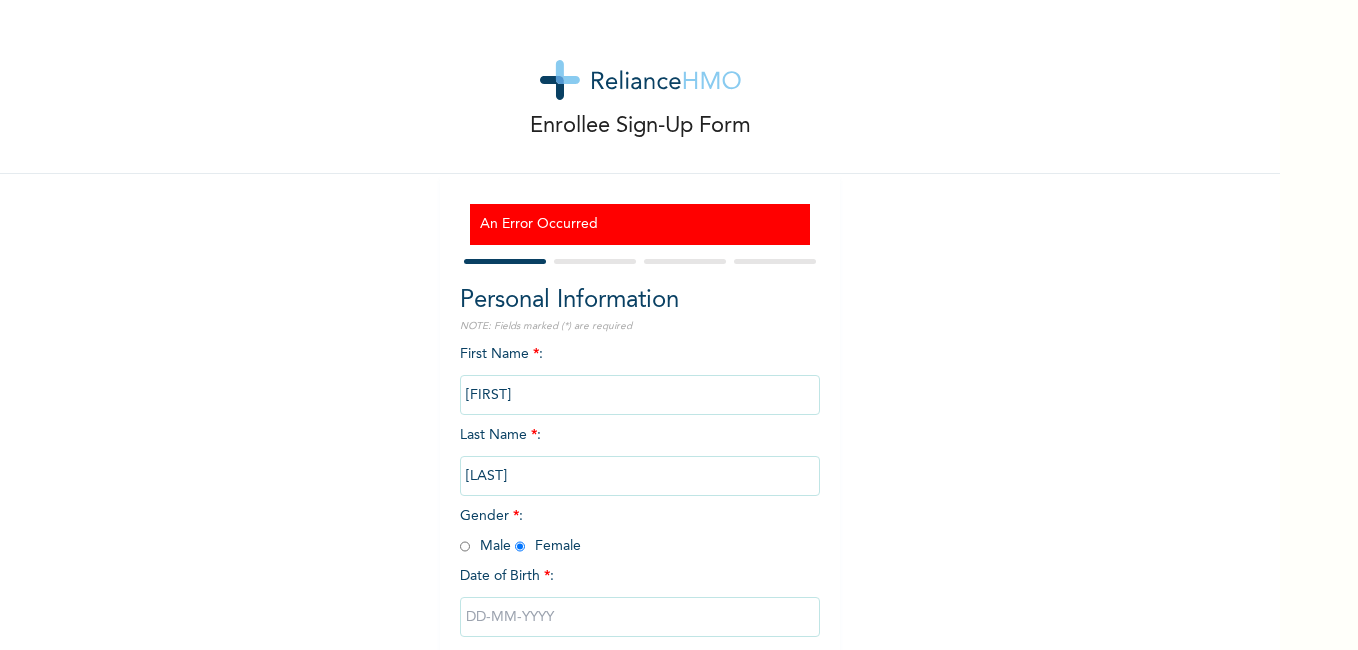 radio on "true" 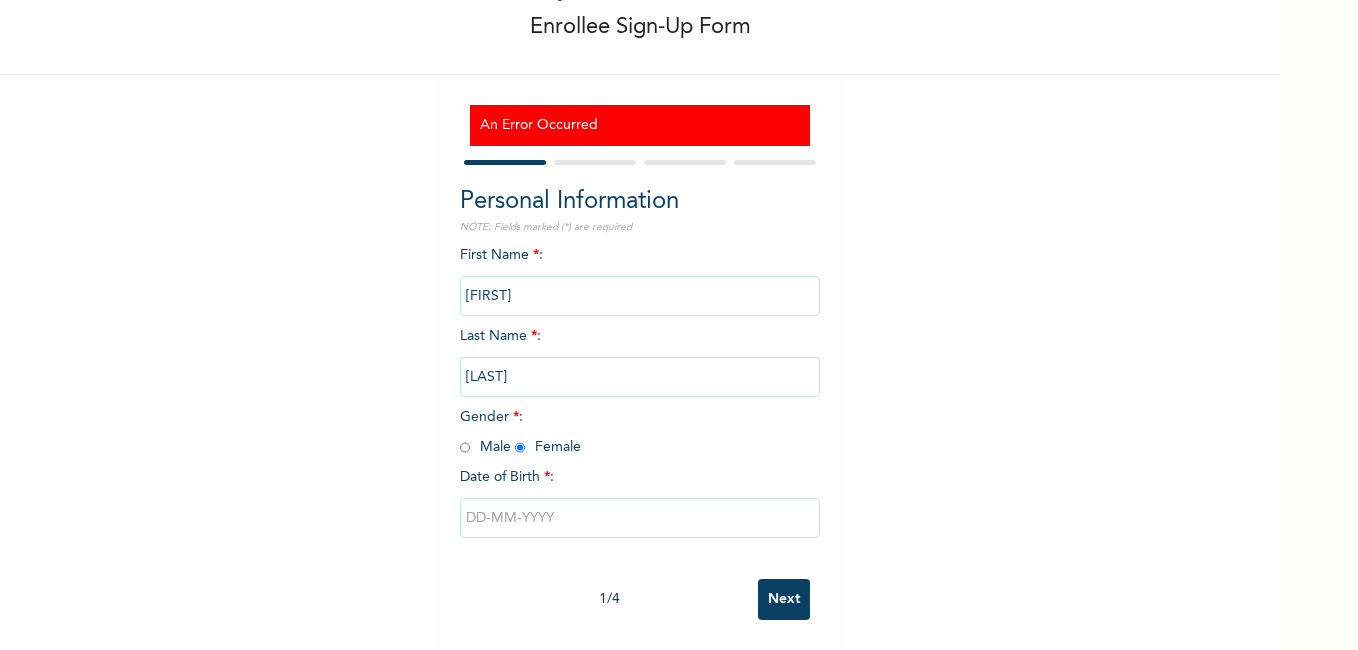 scroll, scrollTop: 114, scrollLeft: 0, axis: vertical 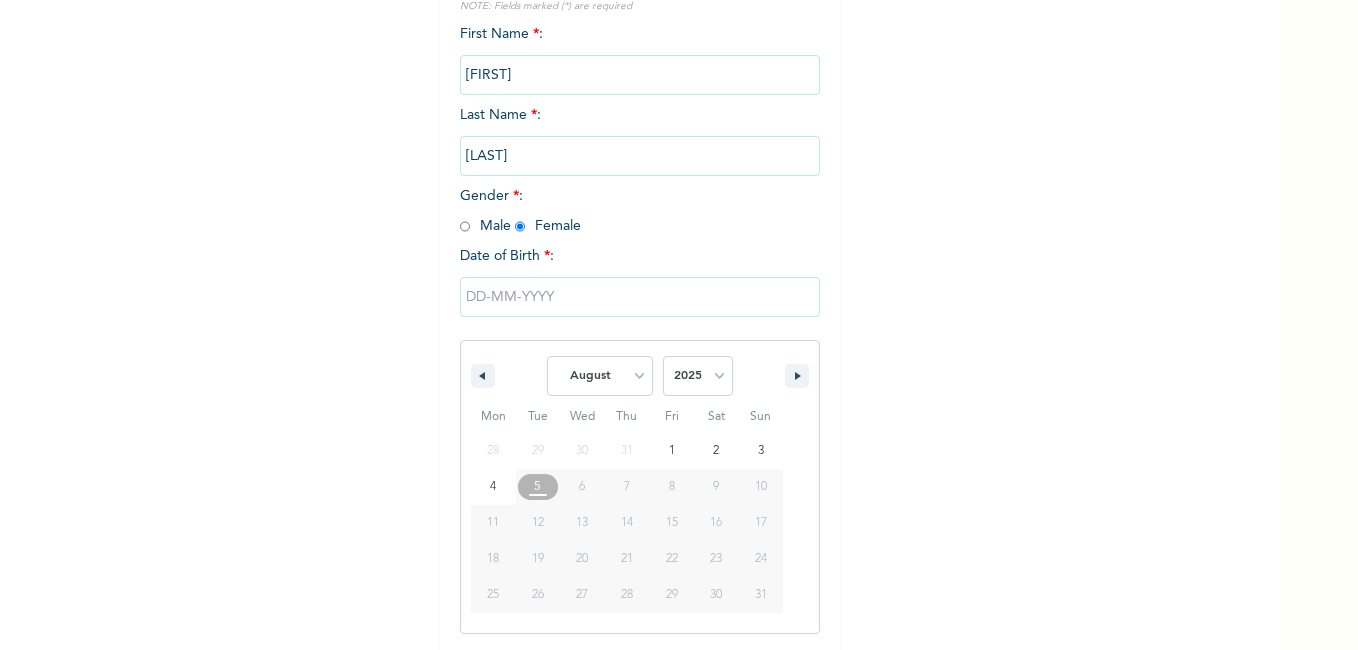click on "14" at bounding box center (627, 523) 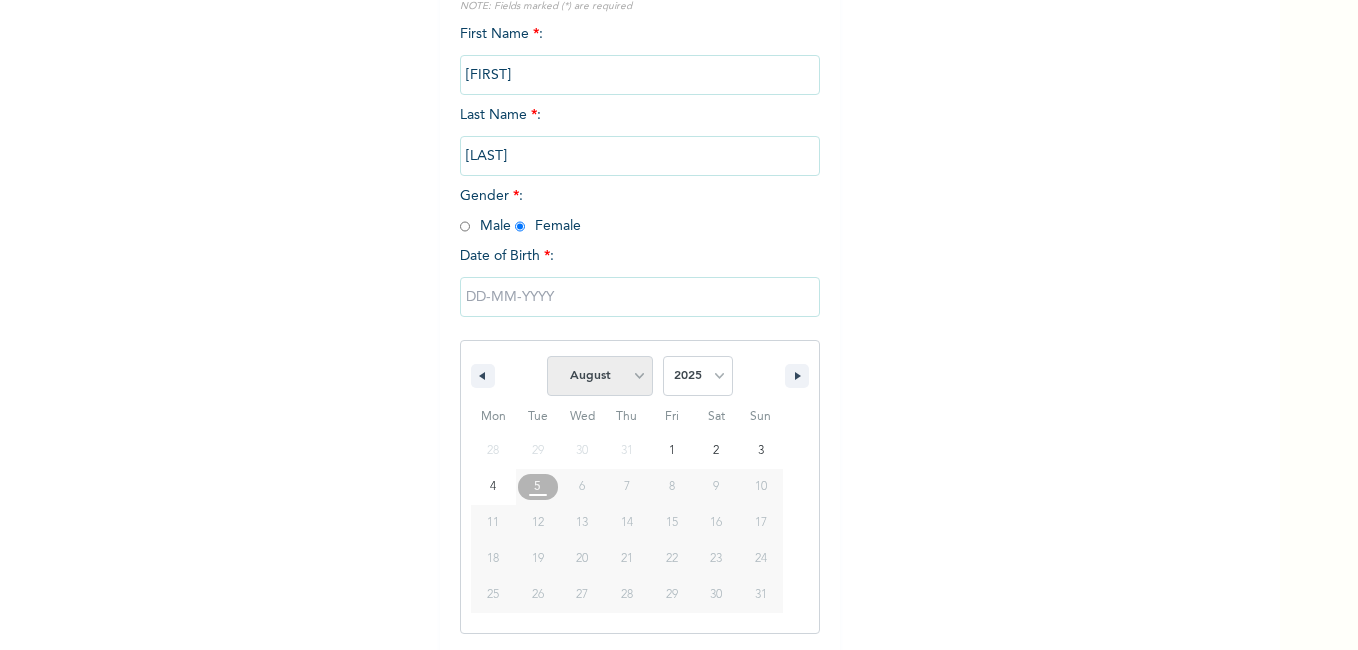click on "January February March April May June July August September October November December" at bounding box center [600, 376] 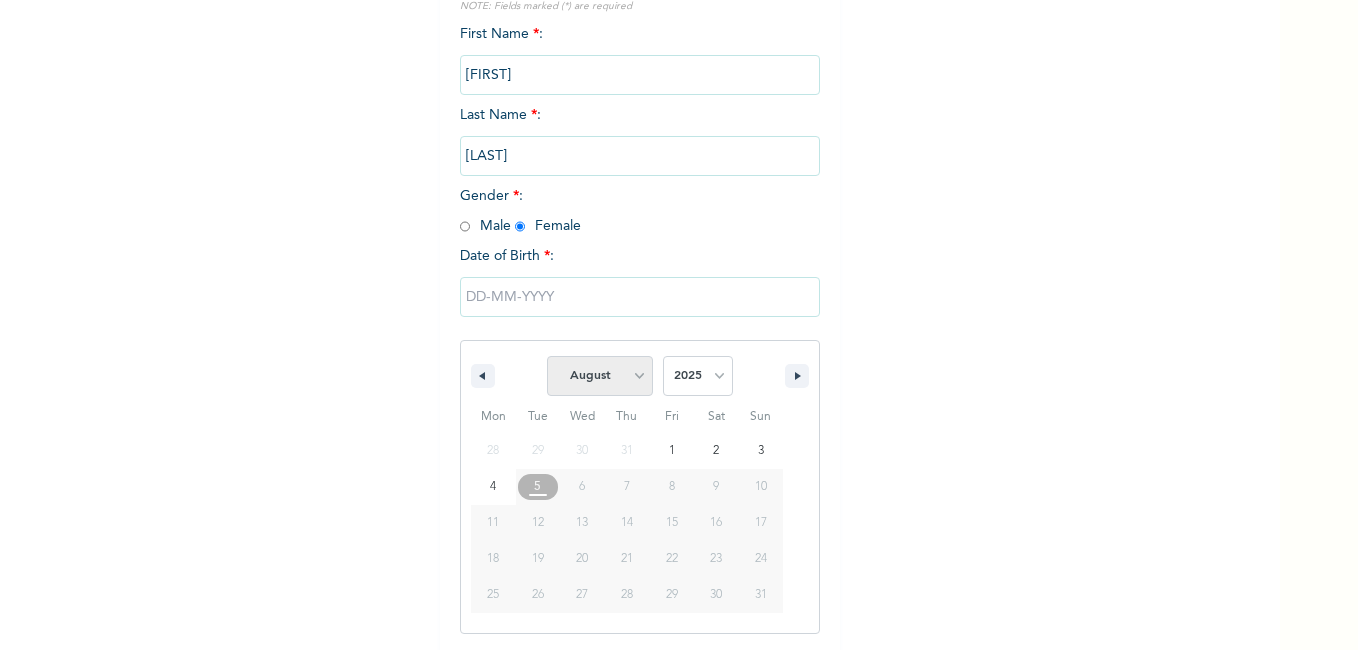 scroll, scrollTop: 319, scrollLeft: 0, axis: vertical 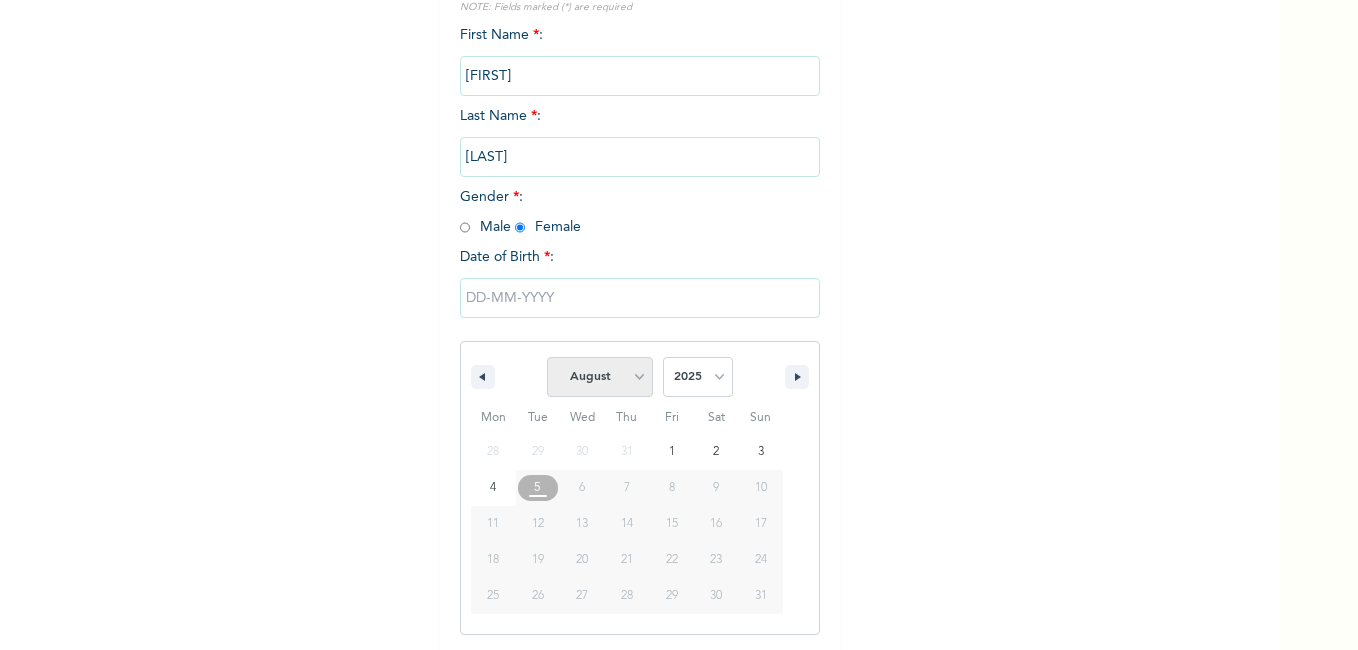 select on "2" 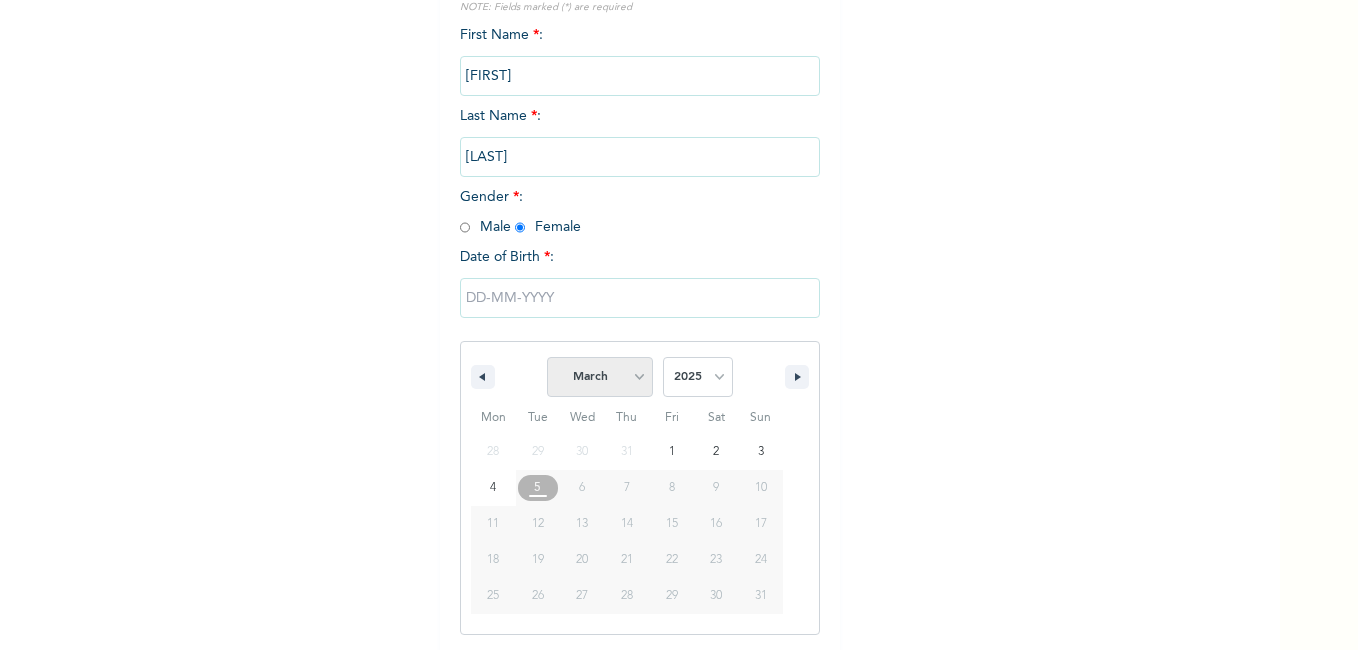 click on "January February March April May June July August September October November December" at bounding box center (600, 377) 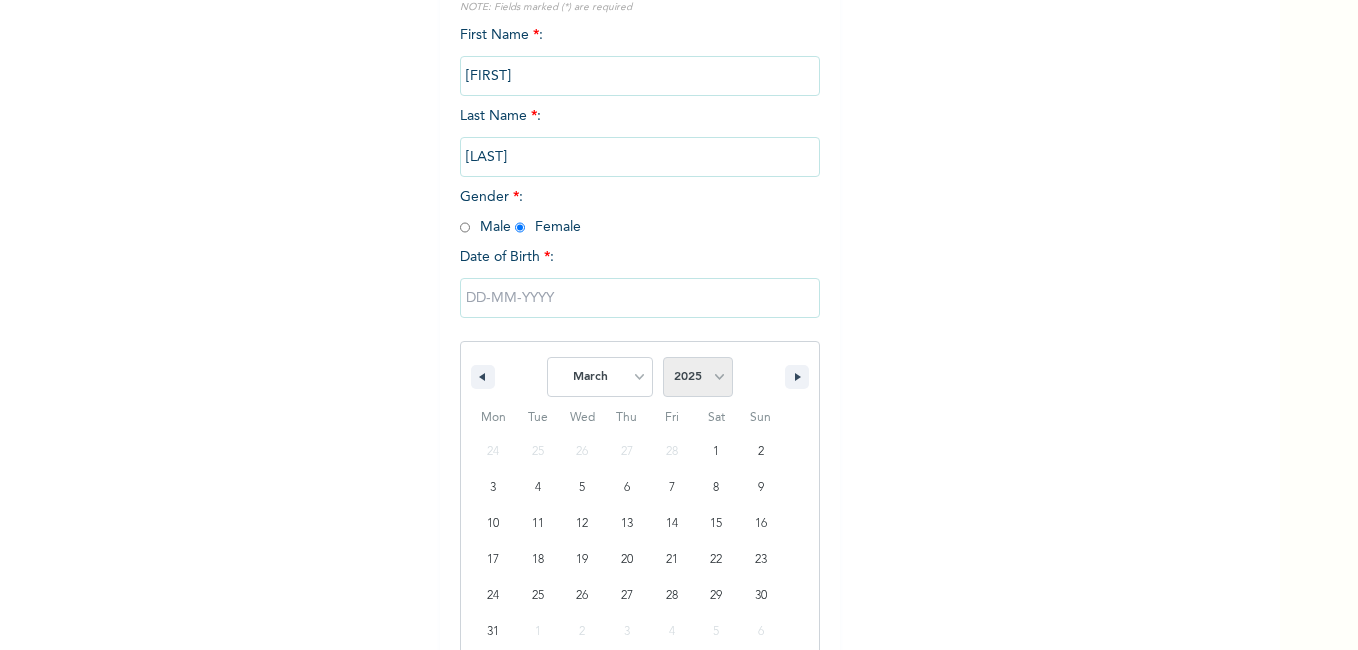 click on "2025 2024 2023 2022 2021 2020 2019 2018 2017 2016 2015 2014 2013 2012 2011 2010 2009 2008 2007 2006 2005 2004 2003 2002 2001 2000 1999 1998 1997 1996 1995 1994 1993 1992 1991 1990 1989 1988 1987 1986 1985 1984 1983 1982 1981 1980 1979 1978 1977 1976 1975 1974 1973 1972 1971 1970 1969 1968 1967 1966 1965 1964 1963 1962 1961 1960 1959 1958 1957 1956 1955 1954 1953 1952 1951 1950 1949 1948 1947 1946 1945 1944 1943 1942 1941 1940 1939 1938 1937 1936 1935 1934 1933 1932 1931 1930 1929 1928 1927 1926 1925 1924 1923 1922 1921 1920 1919 1918 1917 1916 1915 1914 1913 1912 1911 1910 1909 1908 1907 1906 1905" at bounding box center [698, 377] 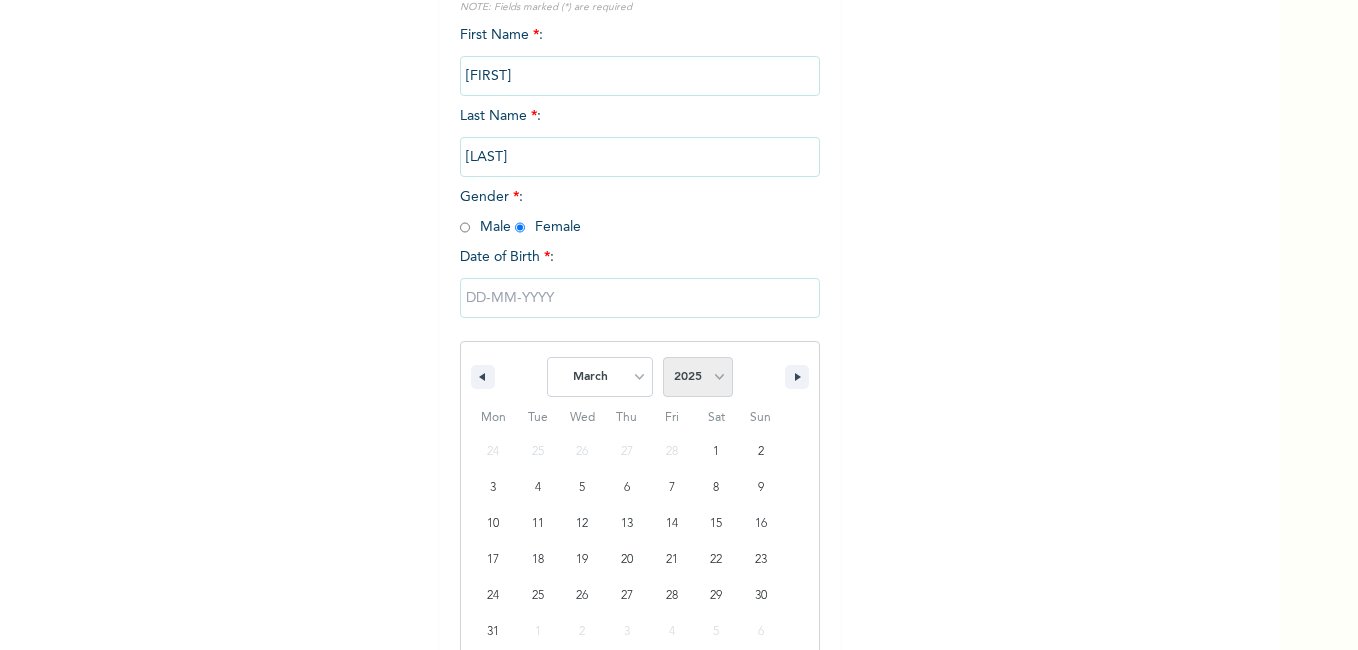 select on "1983" 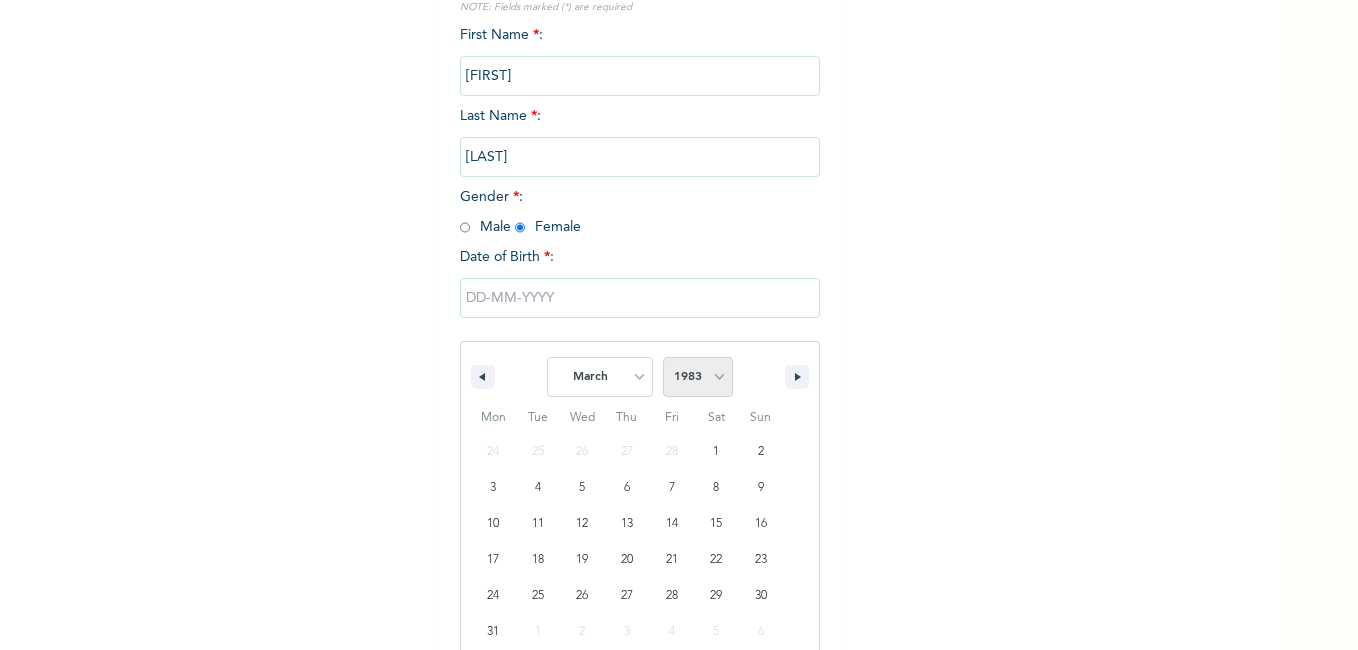 click on "2025 2024 2023 2022 2021 2020 2019 2018 2017 2016 2015 2014 2013 2012 2011 2010 2009 2008 2007 2006 2005 2004 2003 2002 2001 2000 1999 1998 1997 1996 1995 1994 1993 1992 1991 1990 1989 1988 1987 1986 1985 1984 1983 1982 1981 1980 1979 1978 1977 1976 1975 1974 1973 1972 1971 1970 1969 1968 1967 1966 1965 1964 1963 1962 1961 1960 1959 1958 1957 1956 1955 1954 1953 1952 1951 1950 1949 1948 1947 1946 1945 1944 1943 1942 1941 1940 1939 1938 1937 1936 1935 1934 1933 1932 1931 1930 1929 1928 1927 1926 1925 1924 1923 1922 1921 1920 1919 1918 1917 1916 1915 1914 1913 1912 1911 1910 1909 1908 1907 1906 1905" at bounding box center [698, 377] 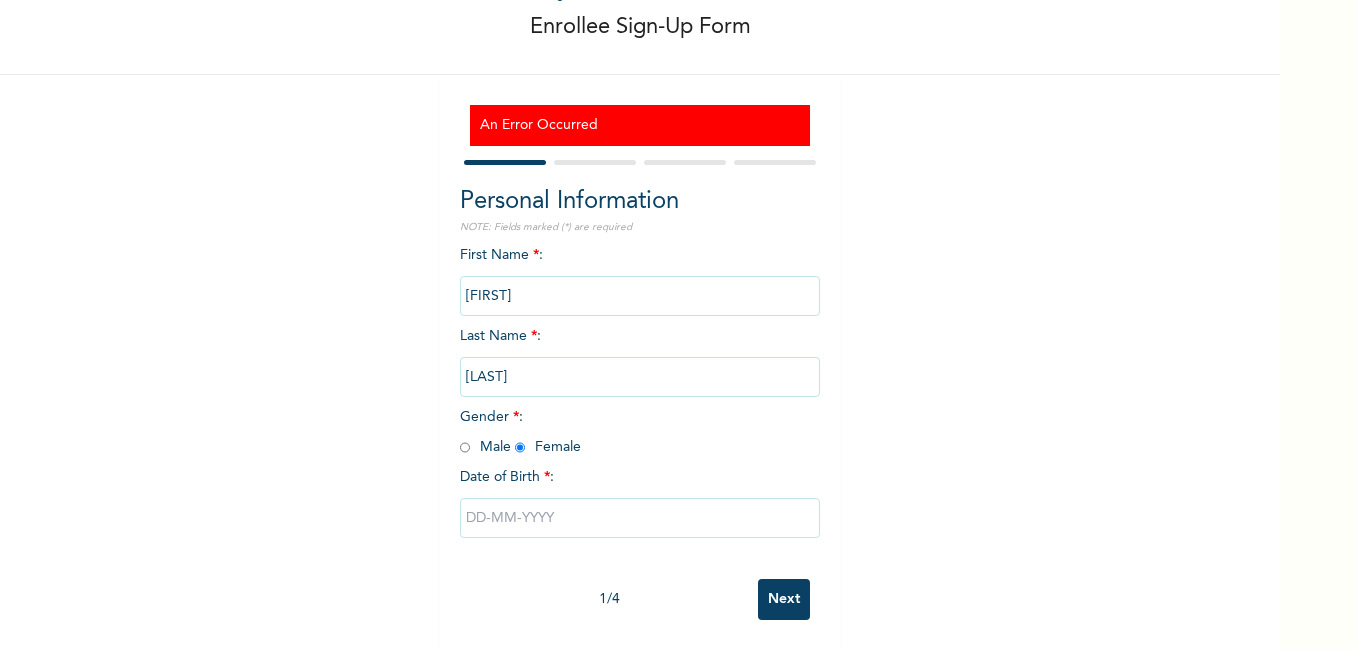 scroll, scrollTop: 114, scrollLeft: 0, axis: vertical 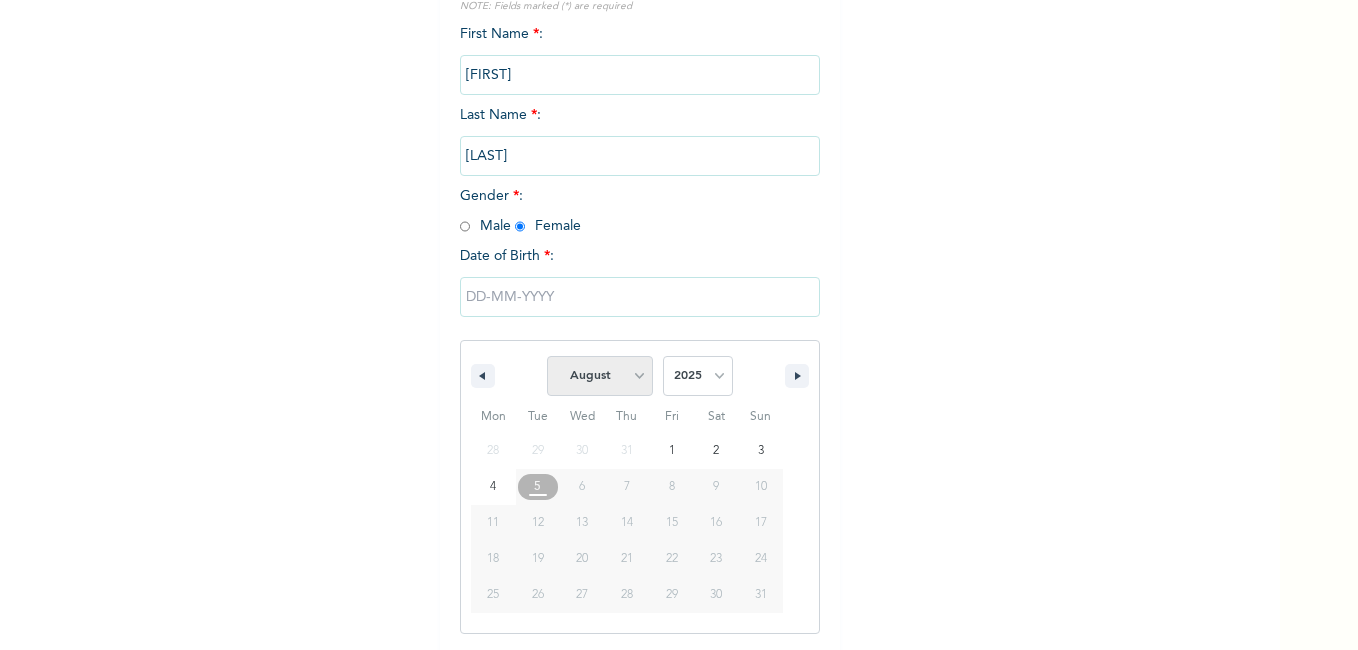 click on "January February March April May June July August September October November December" at bounding box center (600, 376) 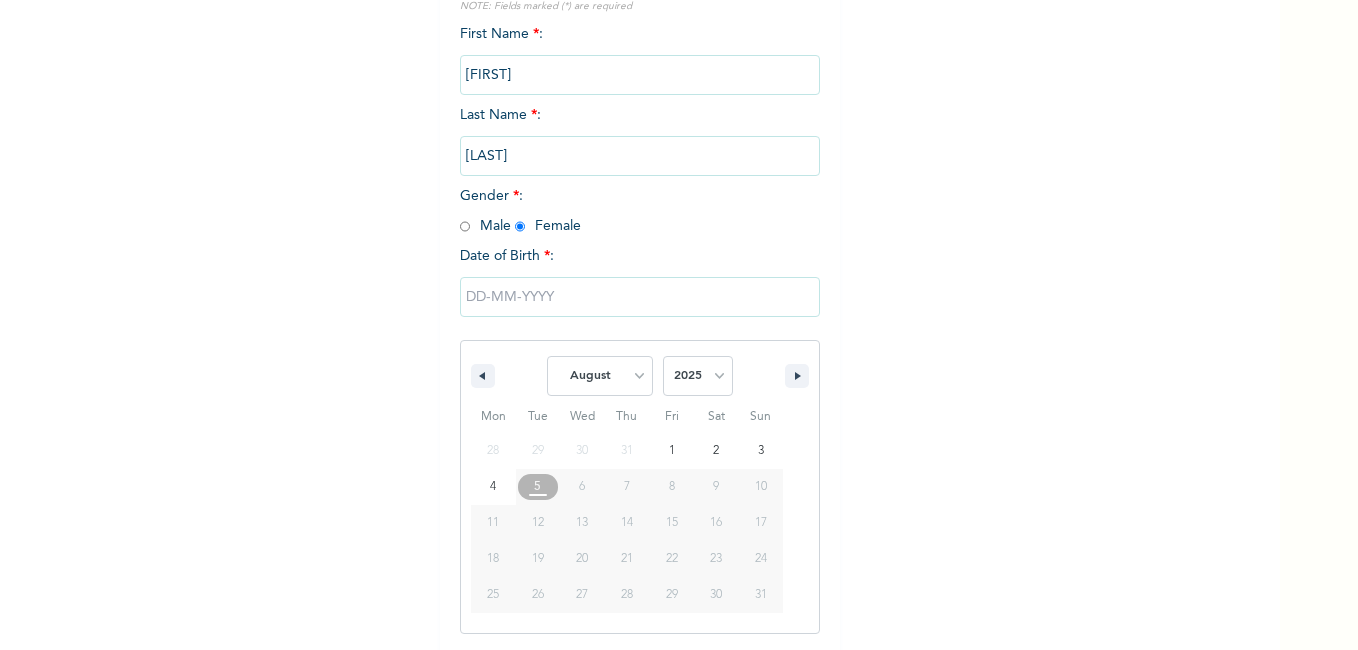 select on "2" 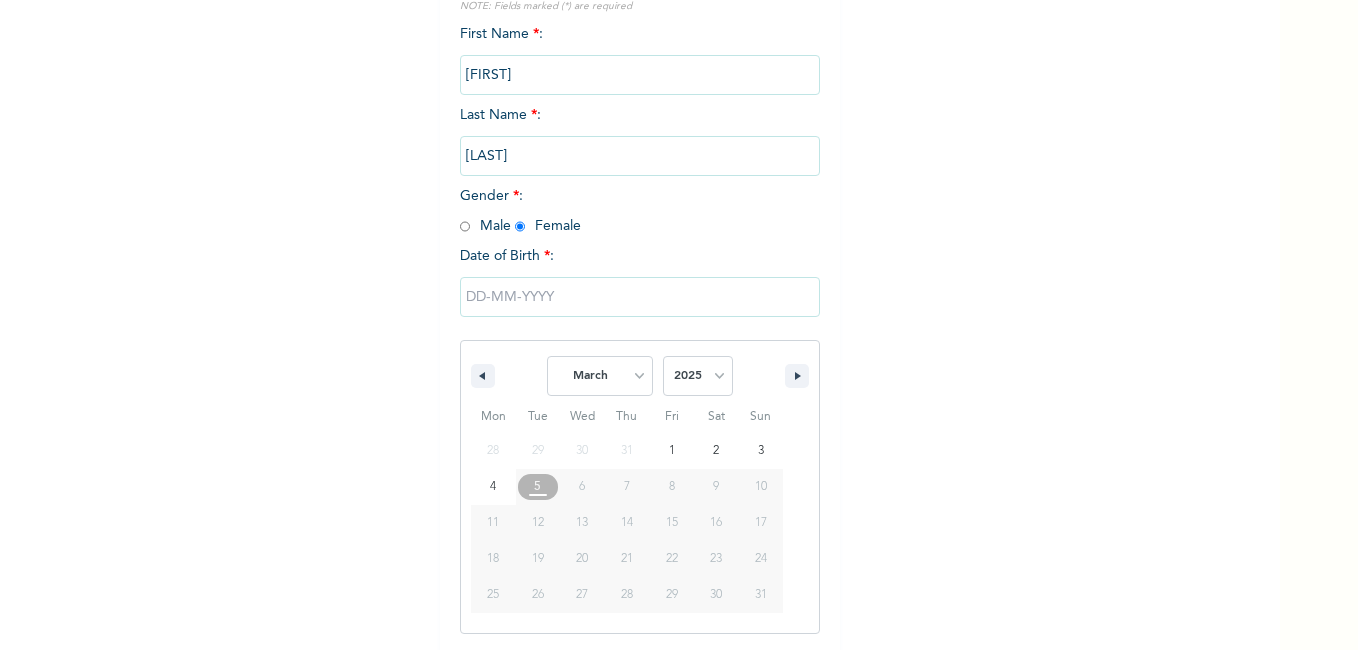 click on "January February March April May June July August September October November December" at bounding box center (600, 376) 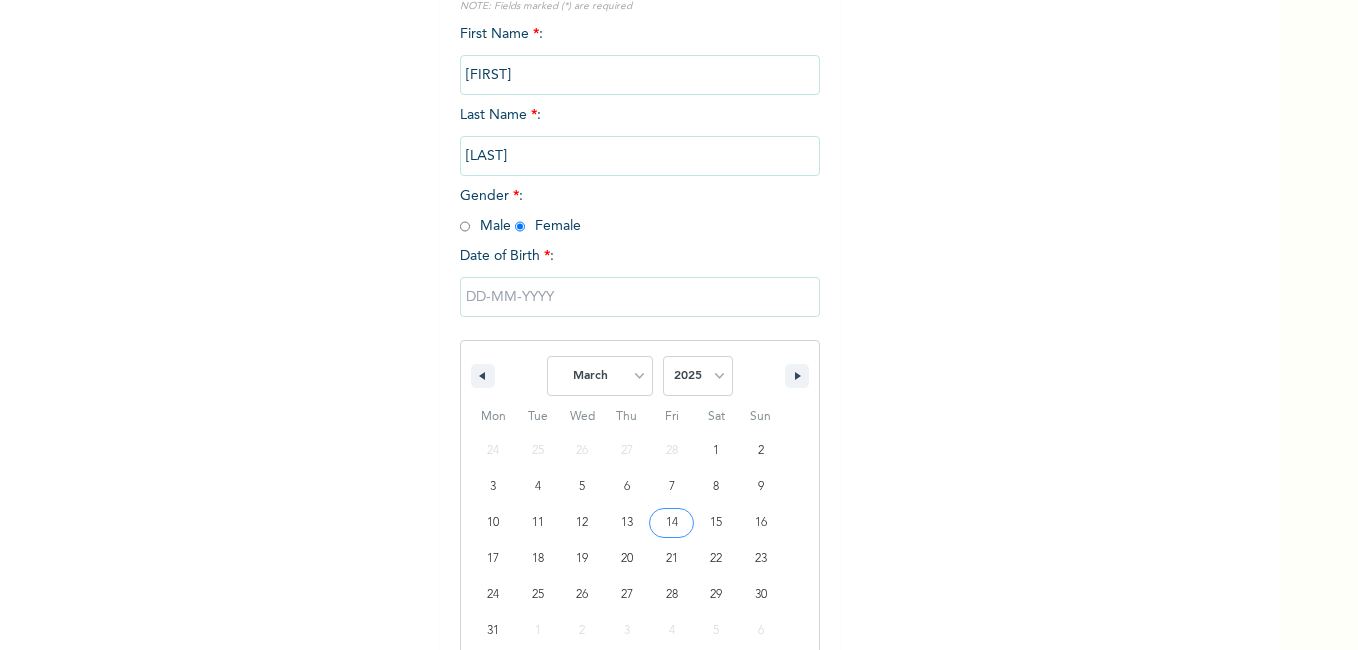 type on "[DATE]" 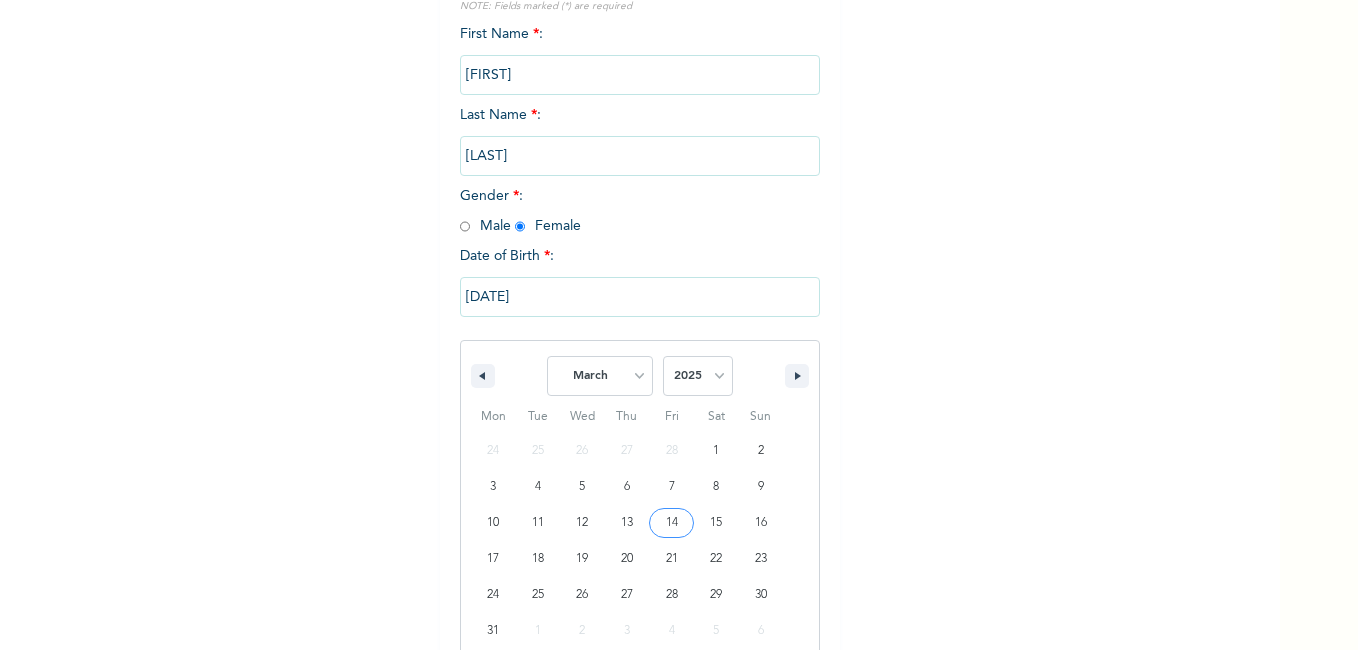 scroll, scrollTop: 114, scrollLeft: 0, axis: vertical 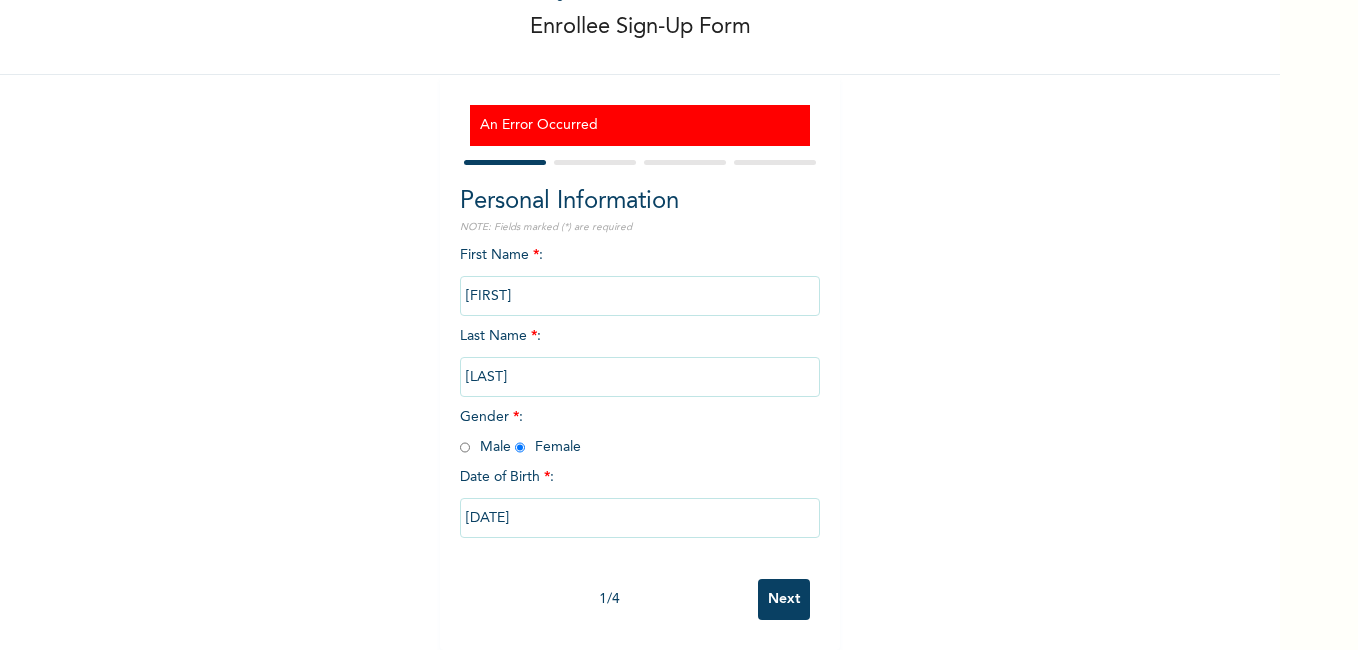 click on "[DATE]" at bounding box center [640, 518] 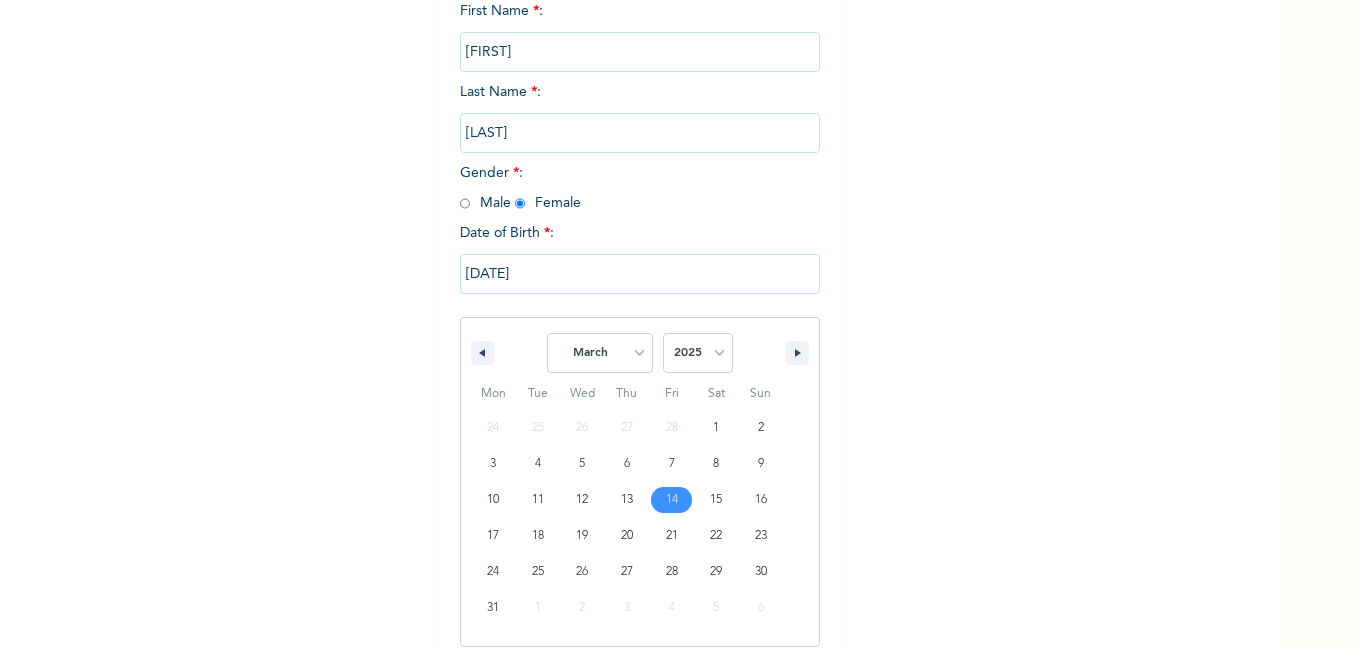 scroll, scrollTop: 356, scrollLeft: 0, axis: vertical 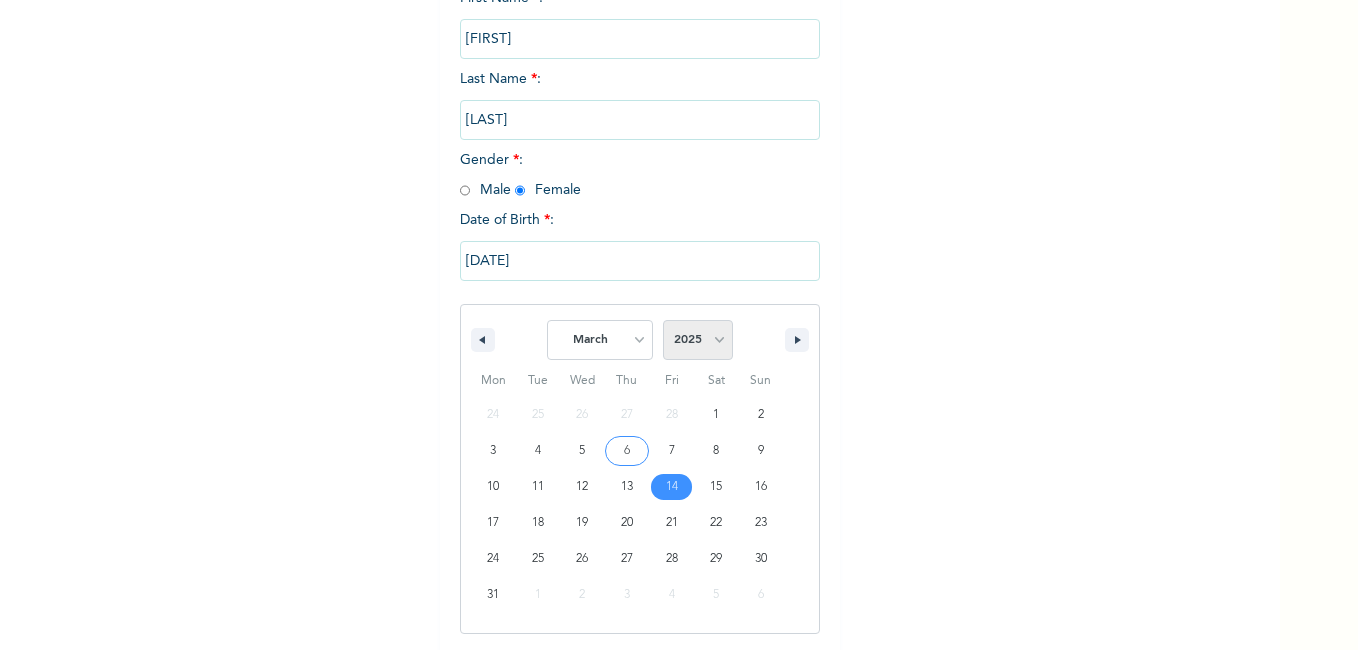 click on "2025 2024 2023 2022 2021 2020 2019 2018 2017 2016 2015 2014 2013 2012 2011 2010 2009 2008 2007 2006 2005 2004 2003 2002 2001 2000 1999 1998 1997 1996 1995 1994 1993 1992 1991 1990 1989 1988 1987 1986 1985 1984 1983 1982 1981 1980 1979 1978 1977 1976 1975 1974 1973 1972 1971 1970 1969 1968 1967 1966 1965 1964 1963 1962 1961 1960 1959 1958 1957 1956 1955 1954 1953 1952 1951 1950 1949 1948 1947 1946 1945 1944 1943 1942 1941 1940 1939 1938 1937 1936 1935 1934 1933 1932 1931 1930 1929 1928 1927 1926 1925 1924 1923 1922 1921 1920 1919 1918 1917 1916 1915 1914 1913 1912 1911 1910 1909 1908 1907 1906 1905" at bounding box center (698, 340) 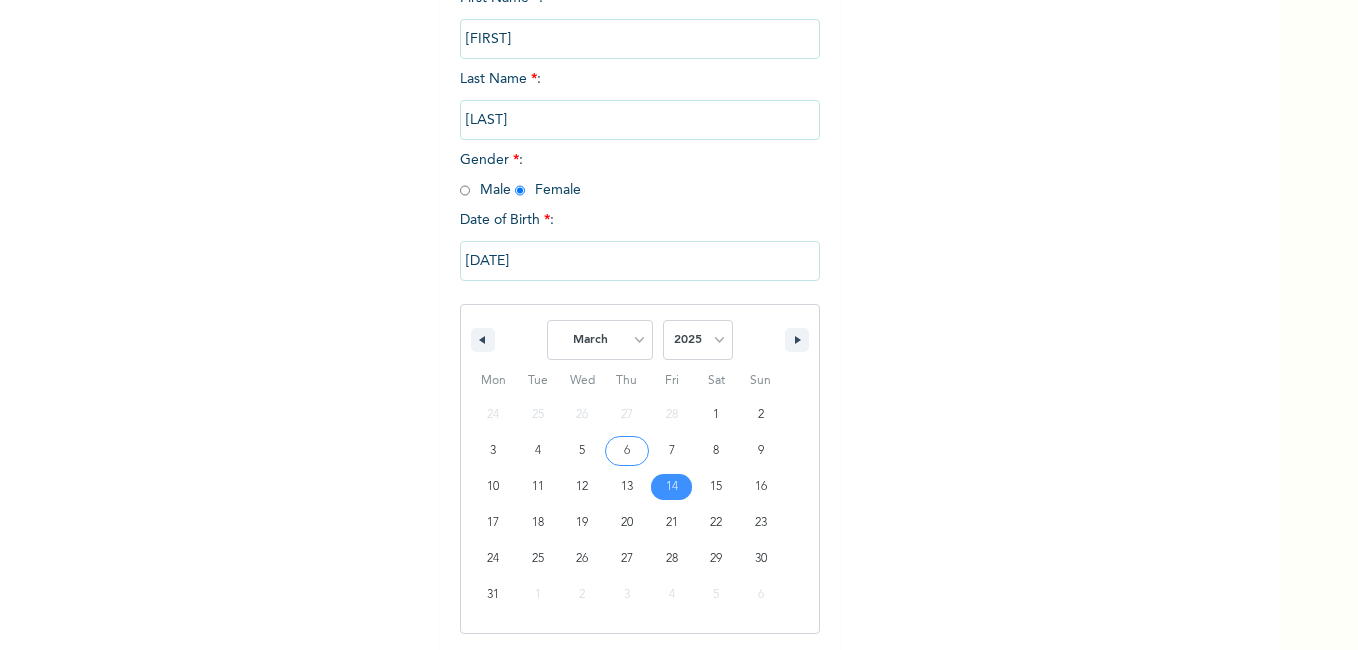 select on "1983" 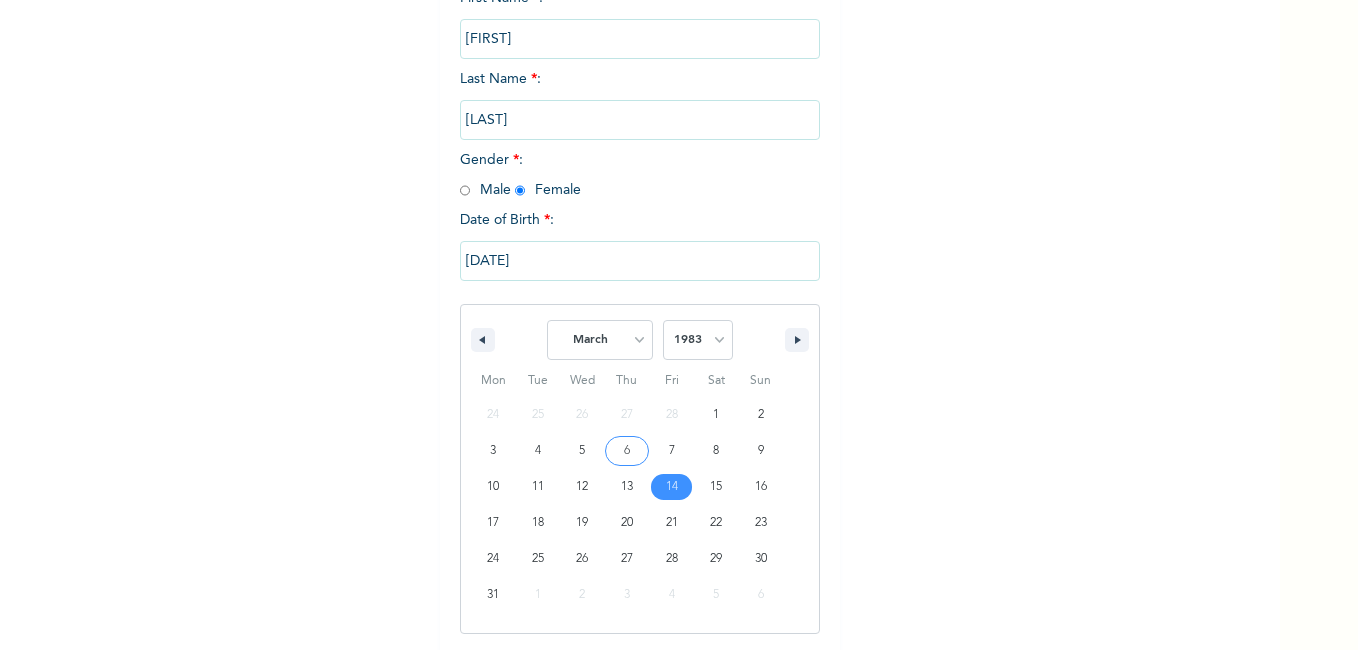 click on "2025 2024 2023 2022 2021 2020 2019 2018 2017 2016 2015 2014 2013 2012 2011 2010 2009 2008 2007 2006 2005 2004 2003 2002 2001 2000 1999 1998 1997 1996 1995 1994 1993 1992 1991 1990 1989 1988 1987 1986 1985 1984 1983 1982 1981 1980 1979 1978 1977 1976 1975 1974 1973 1972 1971 1970 1969 1968 1967 1966 1965 1964 1963 1962 1961 1960 1959 1958 1957 1956 1955 1954 1953 1952 1951 1950 1949 1948 1947 1946 1945 1944 1943 1942 1941 1940 1939 1938 1937 1936 1935 1934 1933 1932 1931 1930 1929 1928 1927 1926 1925 1924 1923 1922 1921 1920 1919 1918 1917 1916 1915 1914 1913 1912 1911 1910 1909 1908 1907 1906 1905" at bounding box center [698, 340] 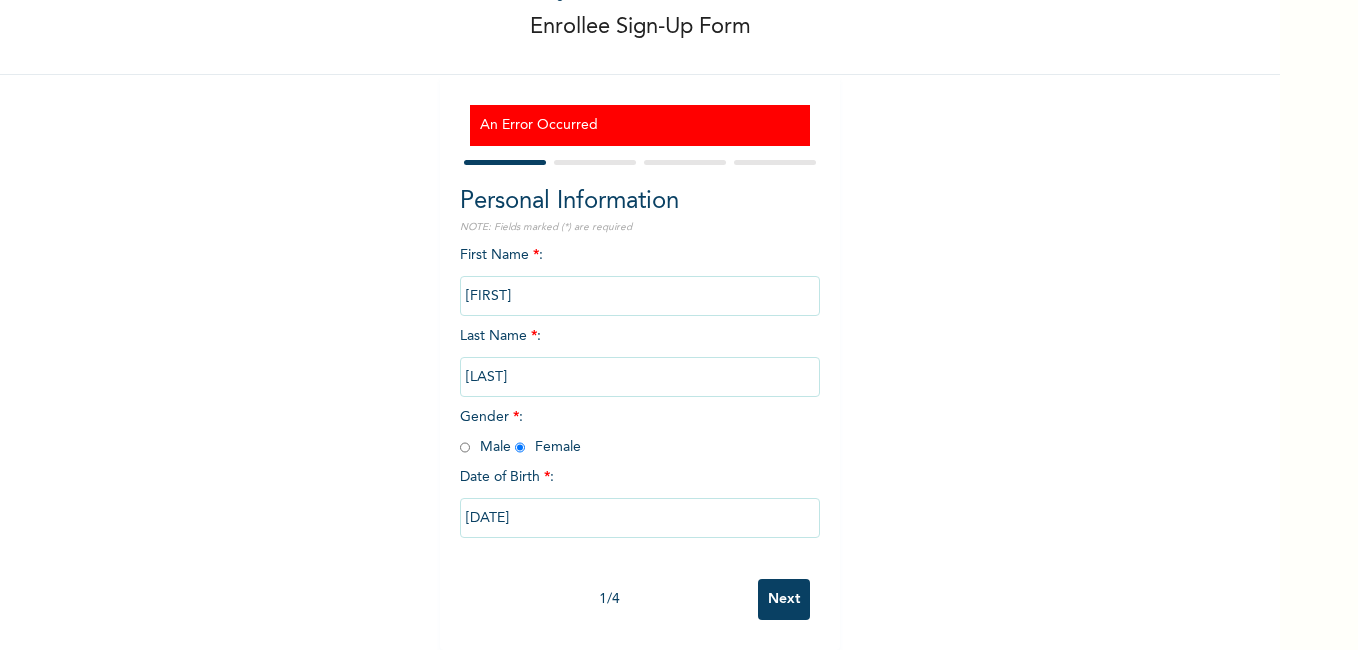 scroll, scrollTop: 114, scrollLeft: 0, axis: vertical 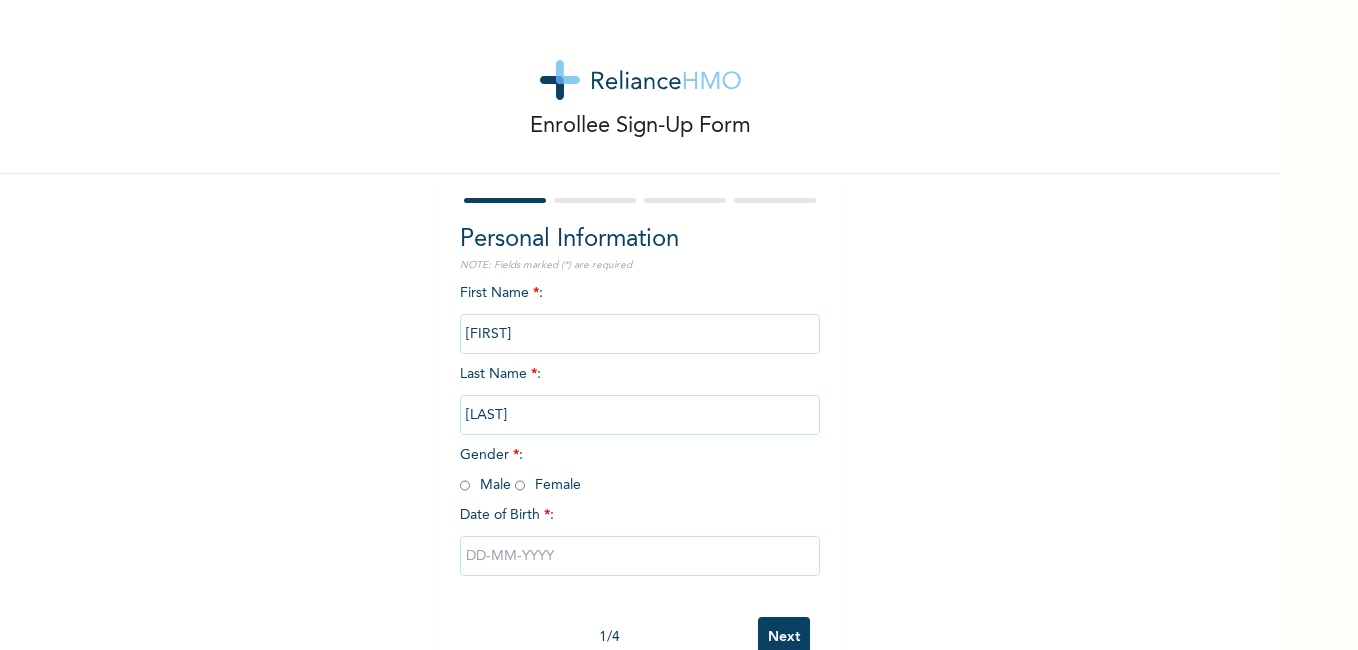 click at bounding box center (520, 485) 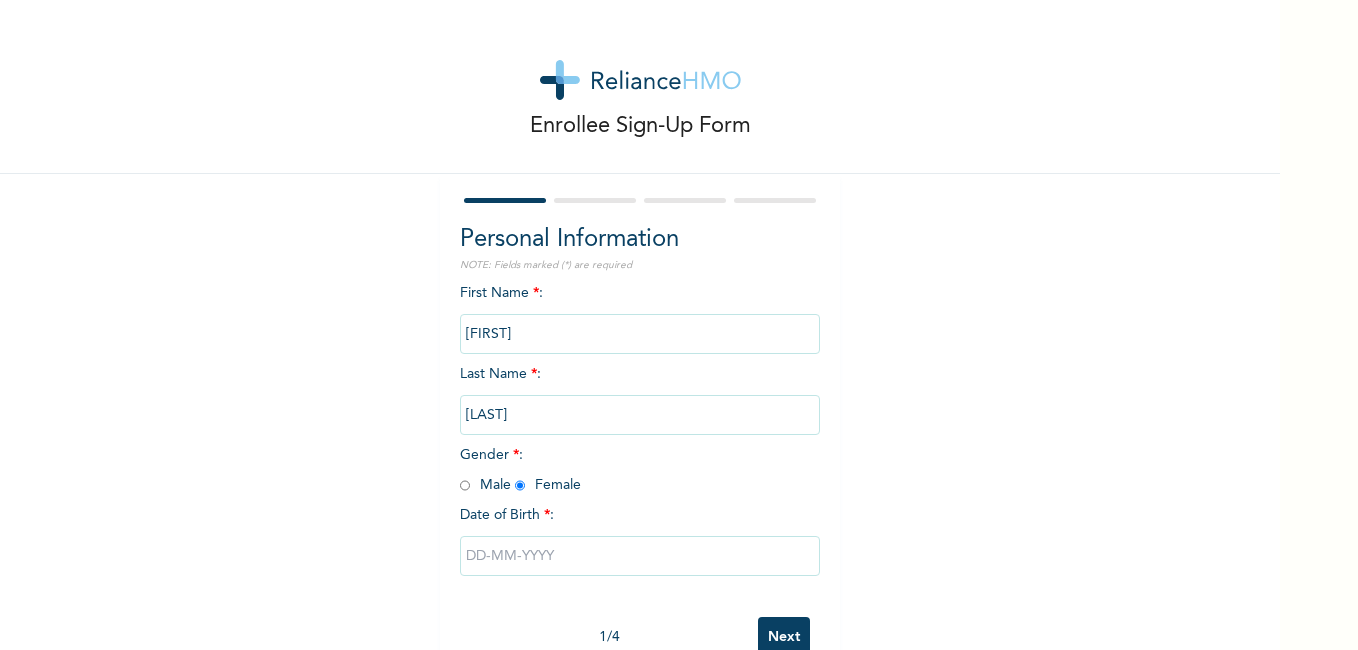 radio on "true" 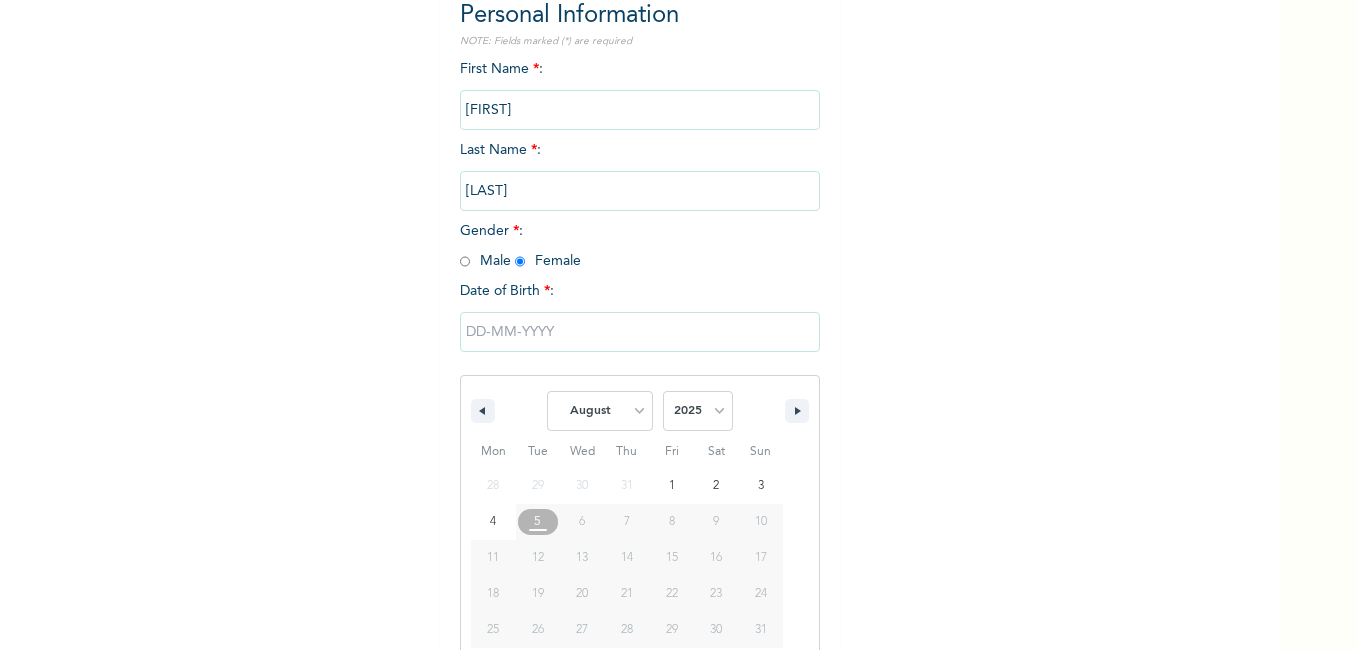 scroll, scrollTop: 259, scrollLeft: 0, axis: vertical 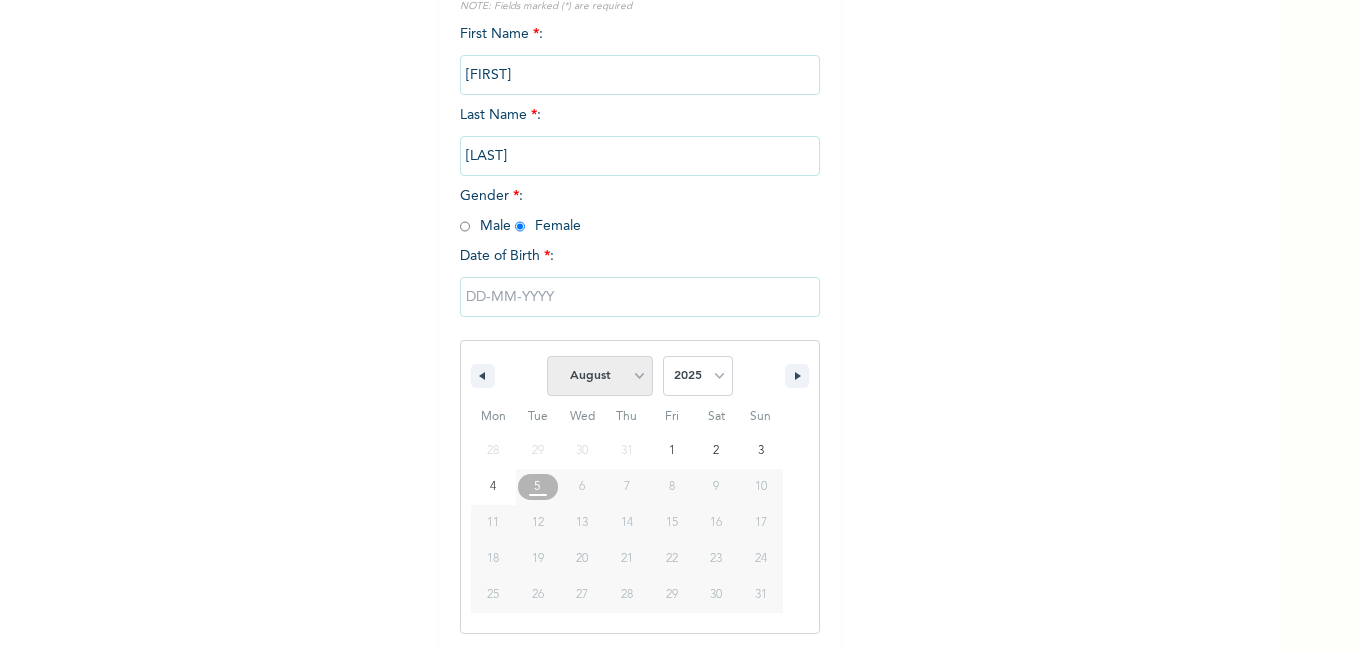 click on "January February March April May June July August September October November December" at bounding box center [600, 376] 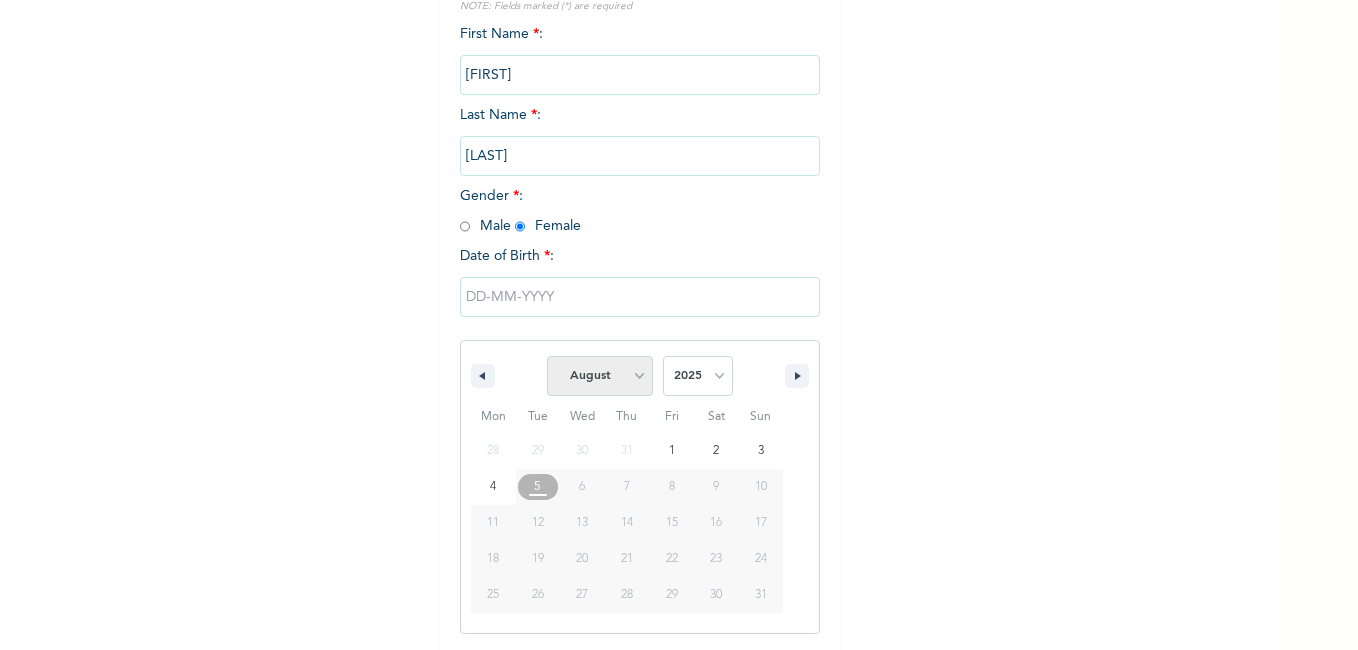 select on "2" 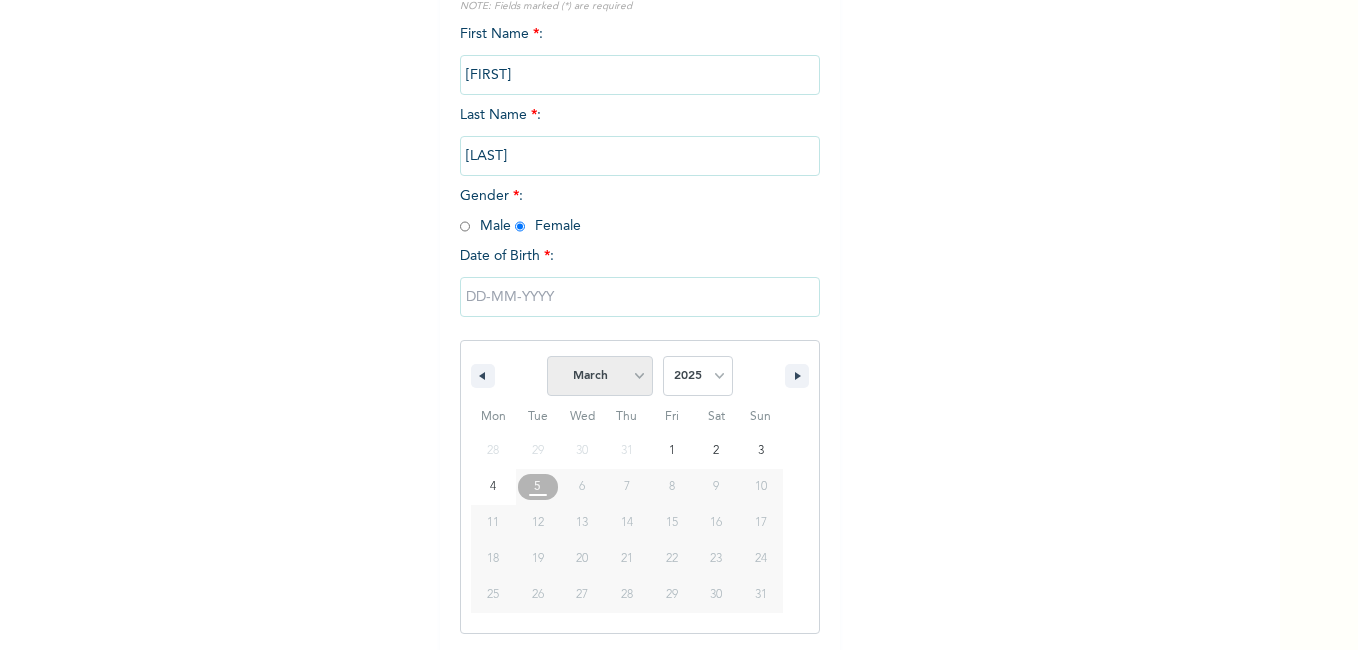 click on "January February March April May June July August September October November December" at bounding box center (600, 376) 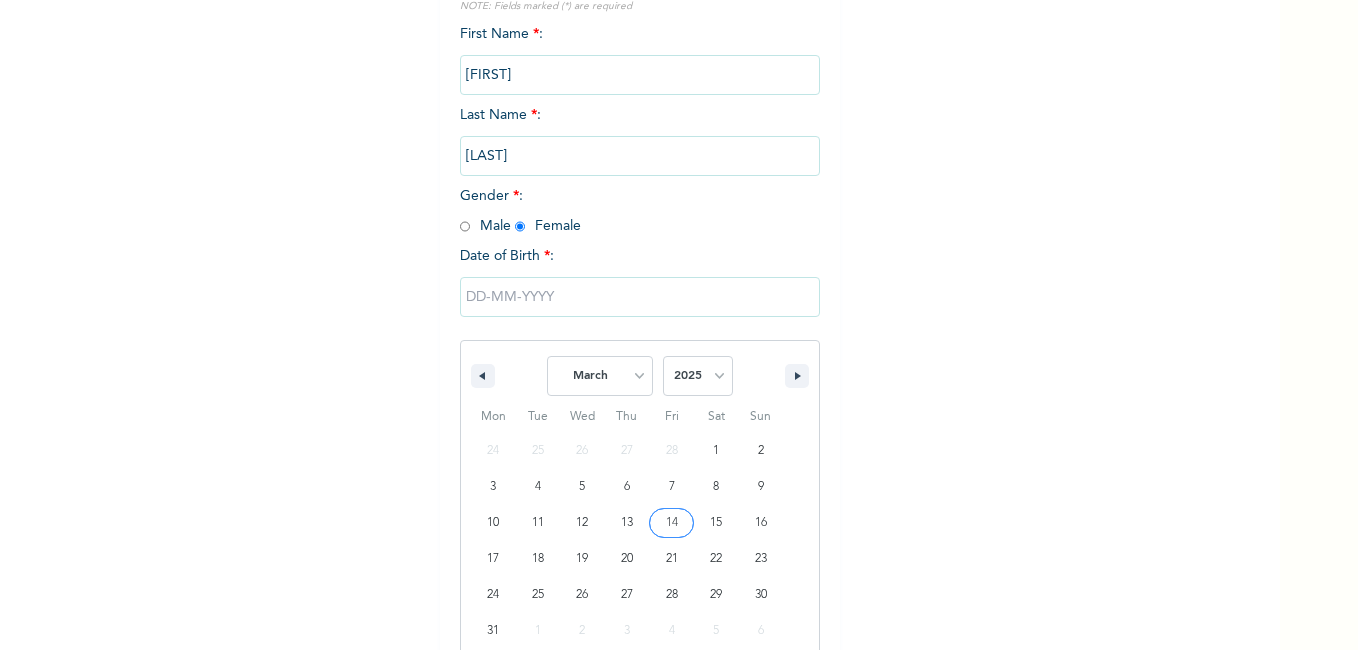 type on "[DATE]" 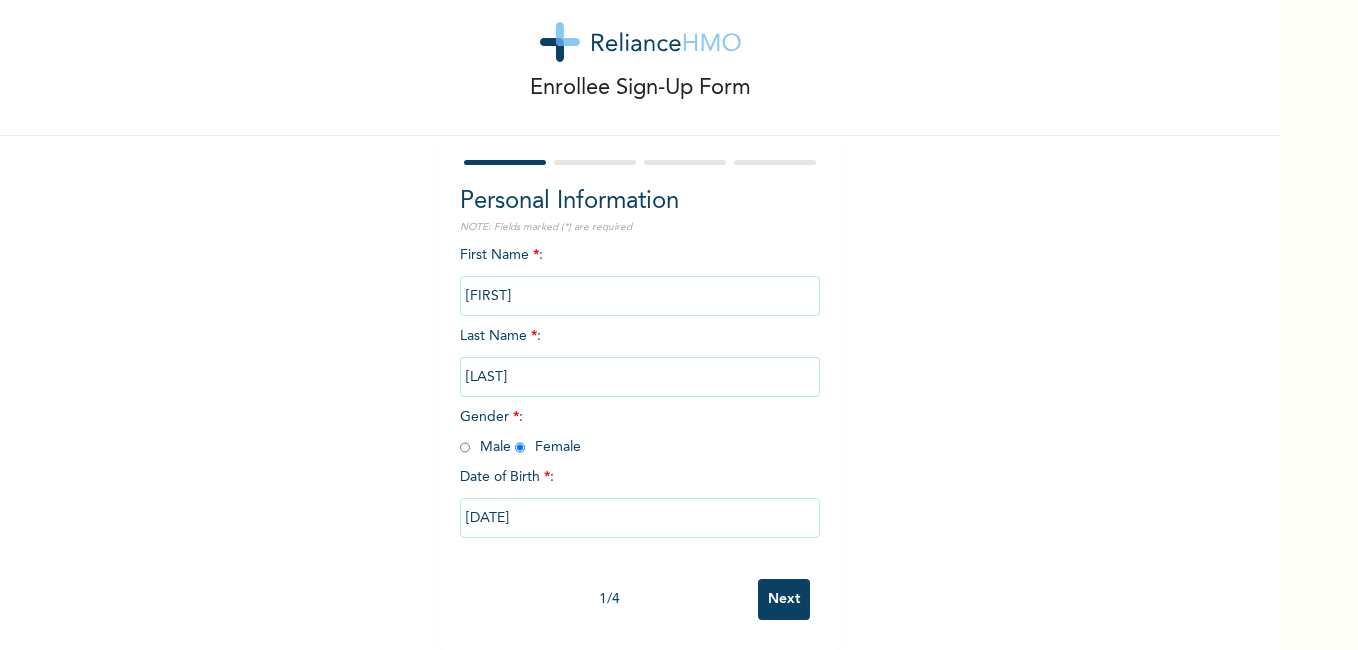 scroll, scrollTop: 53, scrollLeft: 0, axis: vertical 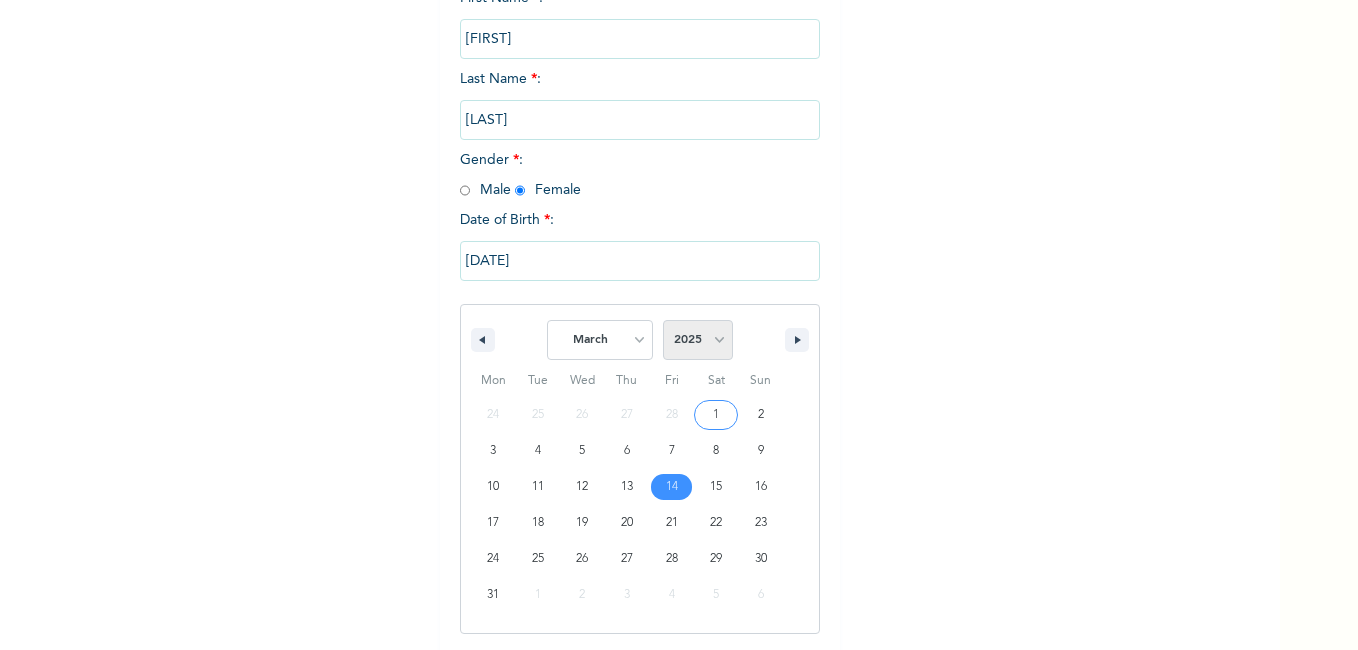 click on "2025 2024 2023 2022 2021 2020 2019 2018 2017 2016 2015 2014 2013 2012 2011 2010 2009 2008 2007 2006 2005 2004 2003 2002 2001 2000 1999 1998 1997 1996 1995 1994 1993 1992 1991 1990 1989 1988 1987 1986 1985 1984 1983 1982 1981 1980 1979 1978 1977 1976 1975 1974 1973 1972 1971 1970 1969 1968 1967 1966 1965 1964 1963 1962 1961 1960" at bounding box center [698, 340] 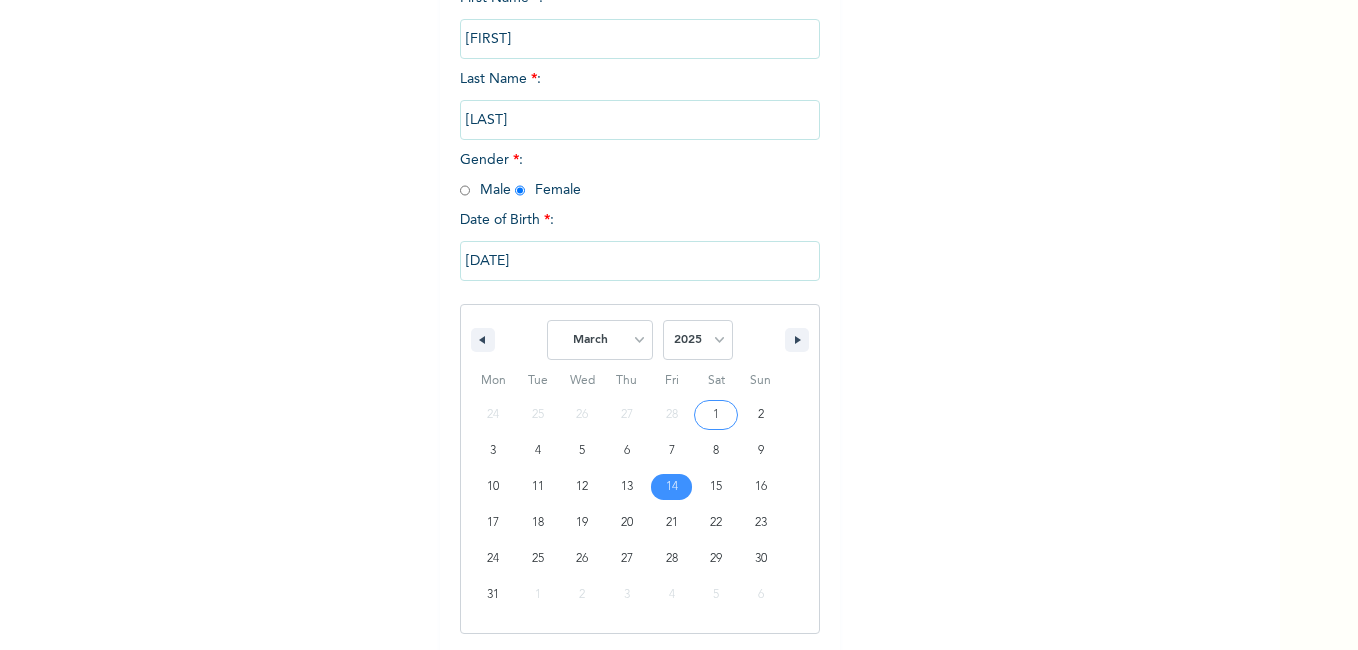 select on "1983" 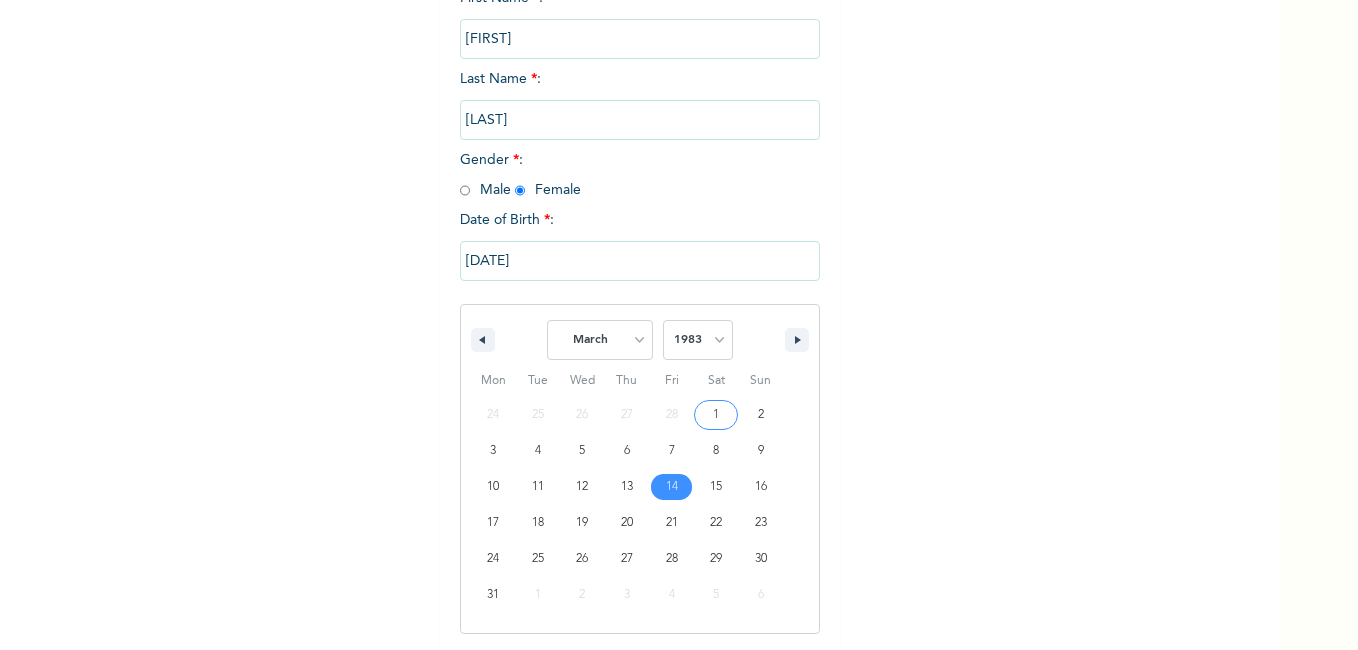 click on "2025 2024 2023 2022 2021 2020 2019 2018 2017 2016 2015 2014 2013 2012 2011 2010 2009 2008 2007 2006 2005 2004 2003 2002 2001 2000 1999 1998 1997 1996 1995 1994 1993 1992 1991 1990 1989 1988 1987 1986 1985 1984 1983 1982 1981 1980 1979 1978 1977 1976 1975 1974 1973 1972 1971 1970 1969 1968 1967 1966 1965 1964 1963 1962 1961 1960" at bounding box center (698, 340) 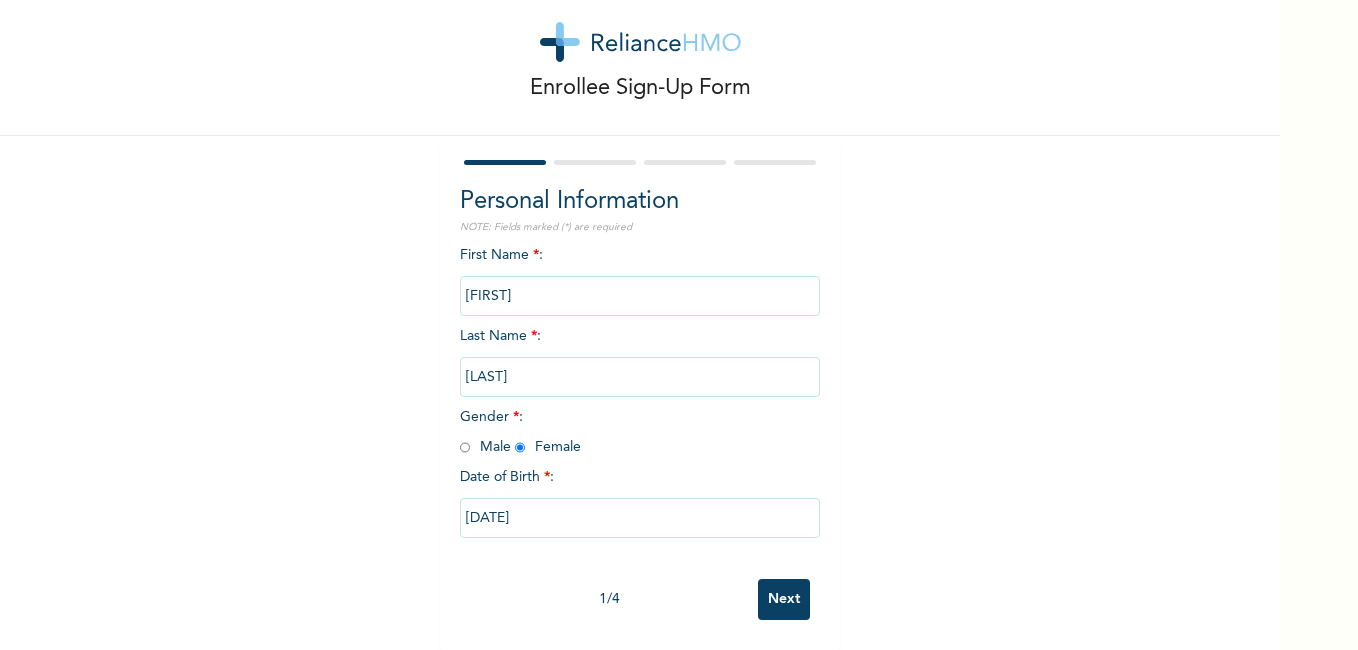 scroll, scrollTop: 53, scrollLeft: 0, axis: vertical 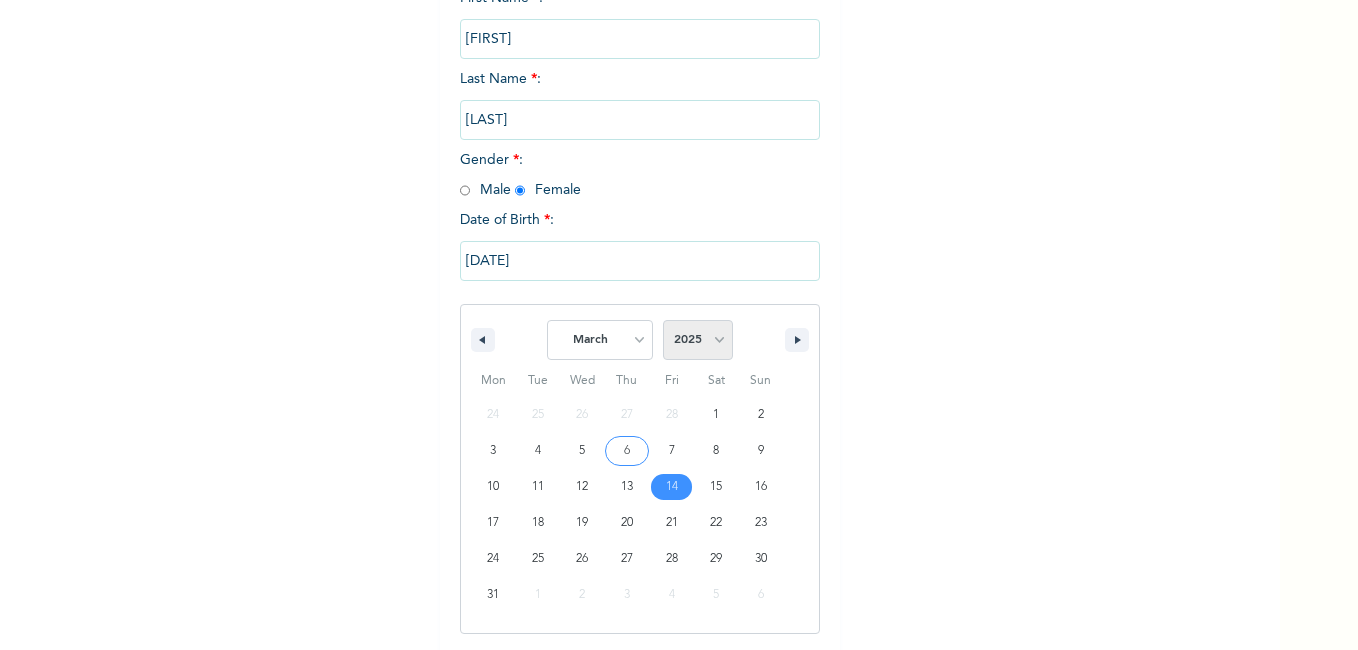 click on "2025 2024 2023 2022 2021 2020 2019 2018 2017 2016 2015 2014 2013 2012 2011 2010 2009 2008 2007 2006 2005 2004 2003 2002 2001 2000 1999 1998 1997 1996 1995 1994 1993 1992 1991 1990 1989 1988 1987 1986 1985 1984 1983 1982 1981 1980 1979 1978 1977 1976 1975 1974 1973 1972 1971 1970 1969 1968 1967 1966 1965 1964 1963 1962 1961 1960" at bounding box center (698, 340) 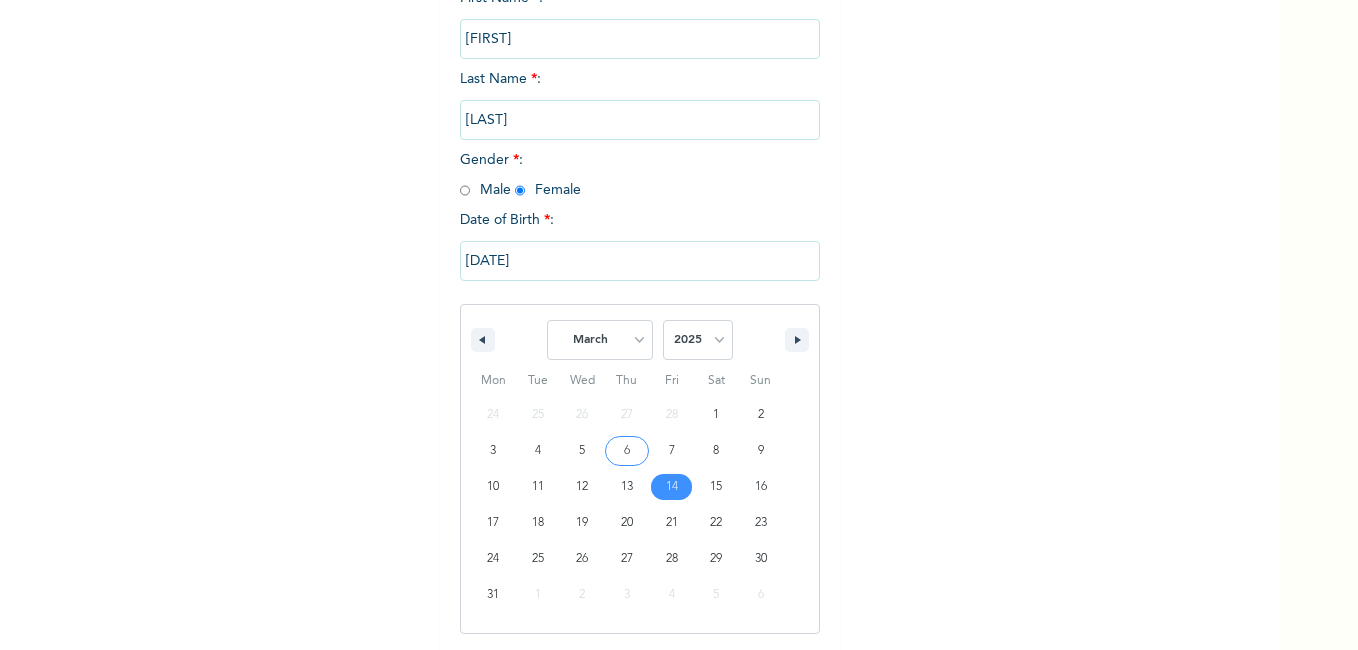 select on "1983" 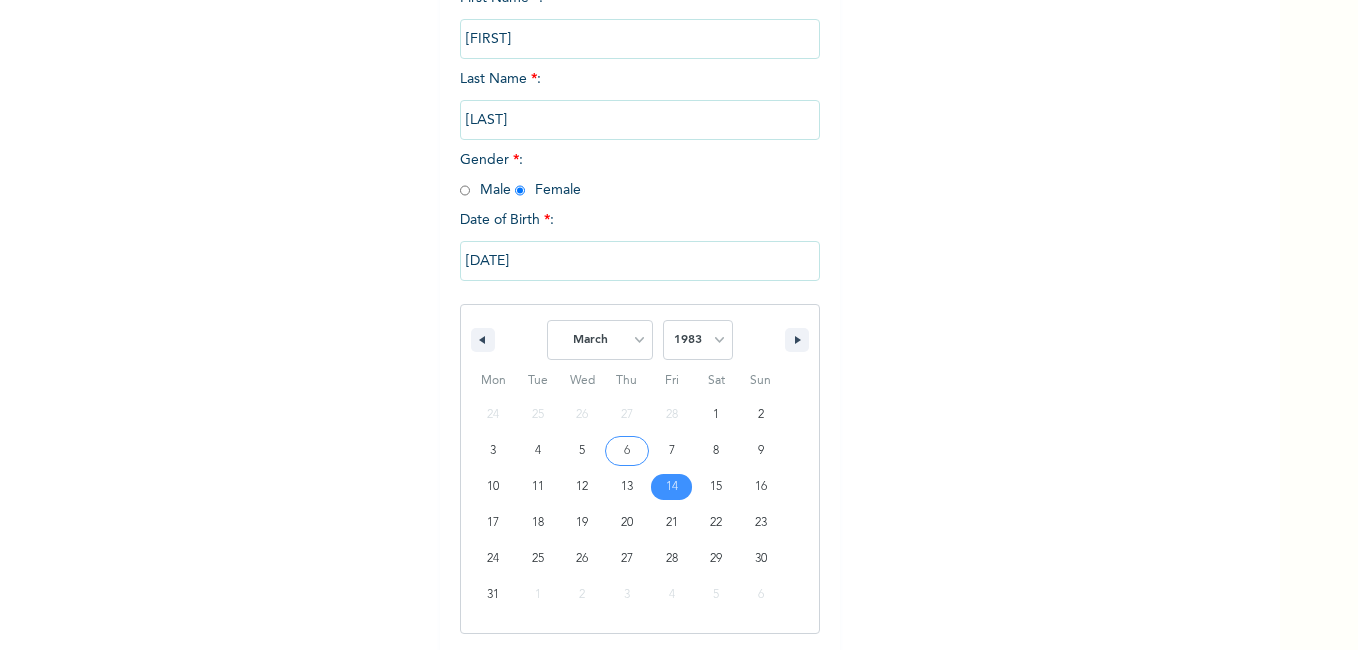 click on "2025 2024 2023 2022 2021 2020 2019 2018 2017 2016 2015 2014 2013 2012 2011 2010 2009 2008 2007 2006 2005 2004 2003 2002 2001 2000 1999 1998 1997 1996 1995 1994 1993 1992 1991 1990 1989 1988 1987 1986 1985 1984 1983 1982 1981 1980 1979 1978 1977 1976 1975 1974 1973 1972 1971 1970 1969 1968 1967 1966 1965 1964 1963 1962 1961 1960" at bounding box center (698, 340) 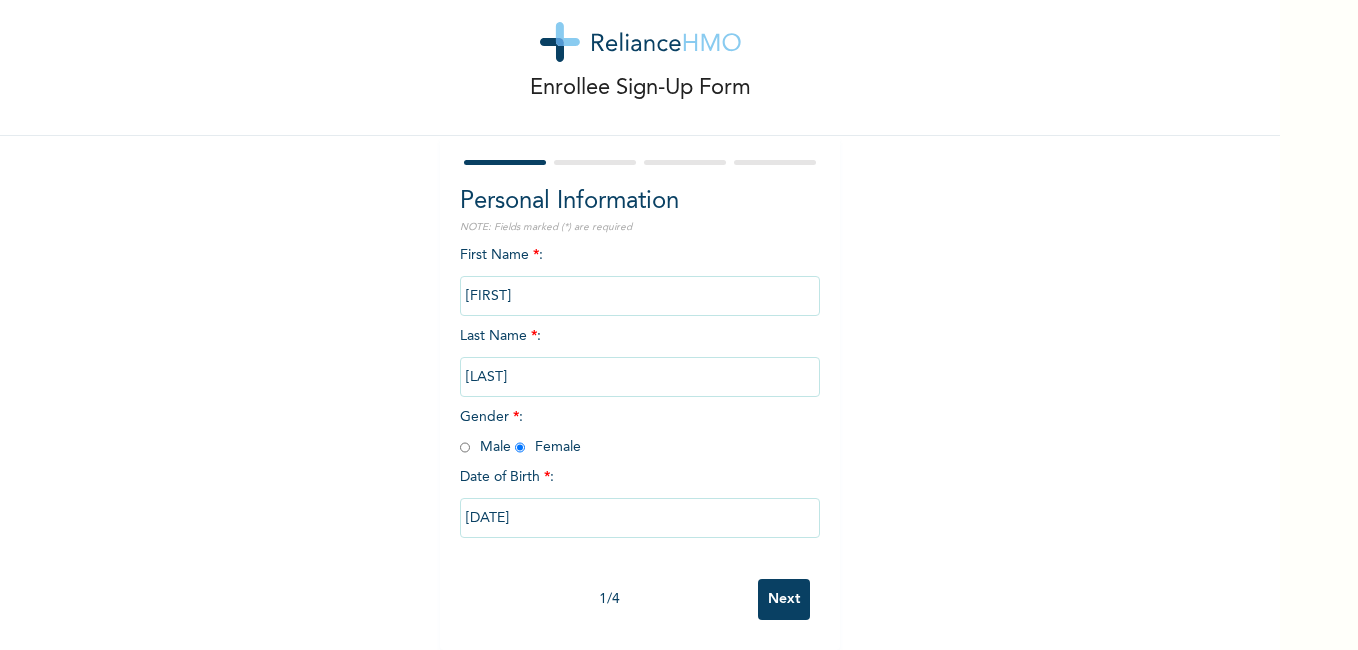 scroll, scrollTop: 53, scrollLeft: 0, axis: vertical 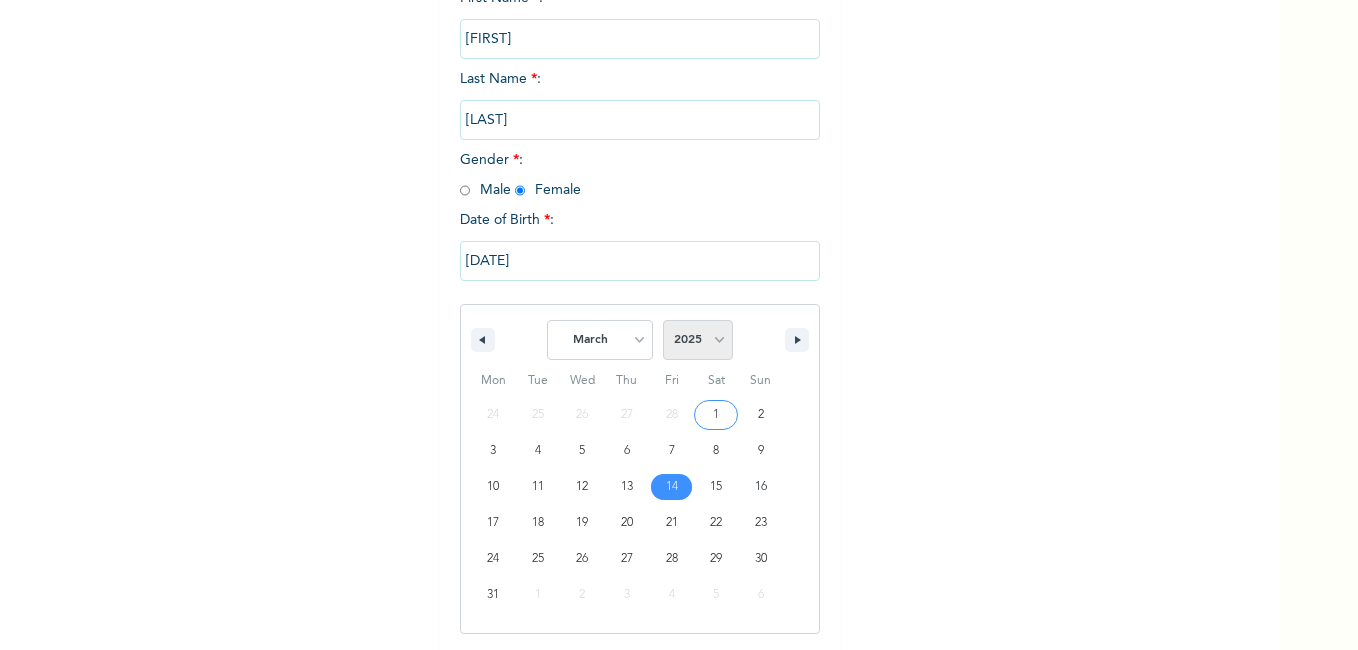 click on "2025 2024 2023 2022 2021 2020 2019 2018 2017 2016 2015 2014 2013 2012 2011 2010 2009 2008 2007 2006 2005 2004 2003 2002 2001 2000 1999 1998 1997 1996 1995 1994 1993 1992 1991 1990 1989 1988 1987 1986 1985 1984 1983 1982 1981 1980 1979 1978 1977 1976 1975 1974 1973 1972 1971 1970 1969 1968 1967 1966 1965 1964 1963 1962 1961 1960" at bounding box center (698, 340) 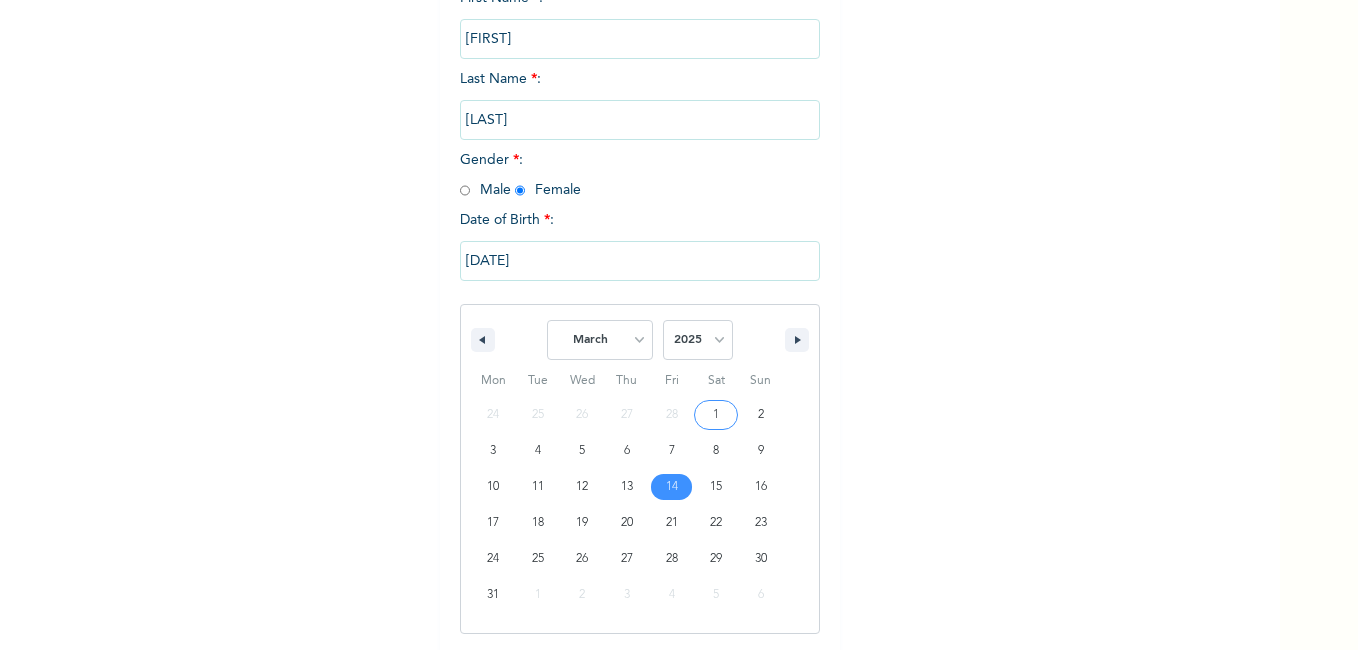 select on "1983" 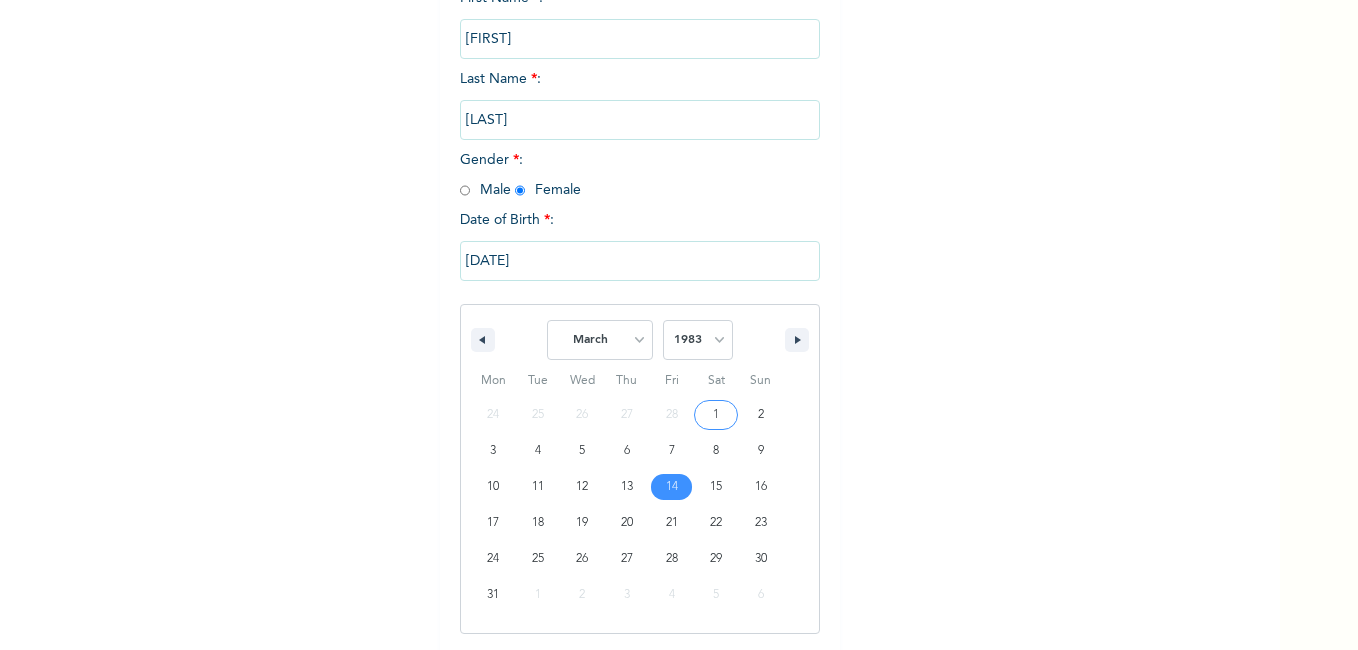 click on "2025 2024 2023 2022 2021 2020 2019 2018 2017 2016 2015 2014 2013 2012 2011 2010 2009 2008 2007 2006 2005 2004 2003 2002 2001 2000 1999 1998 1997 1996 1995 1994 1993 1992 1991 1990 1989 1988 1987 1986 1985 1984 1983 1982 1981 1980 1979 1978 1977 1976 1975 1974 1973 1972 1971 1970 1969 1968 1967 1966 1965 1964 1963 1962 1961 1960" at bounding box center (698, 340) 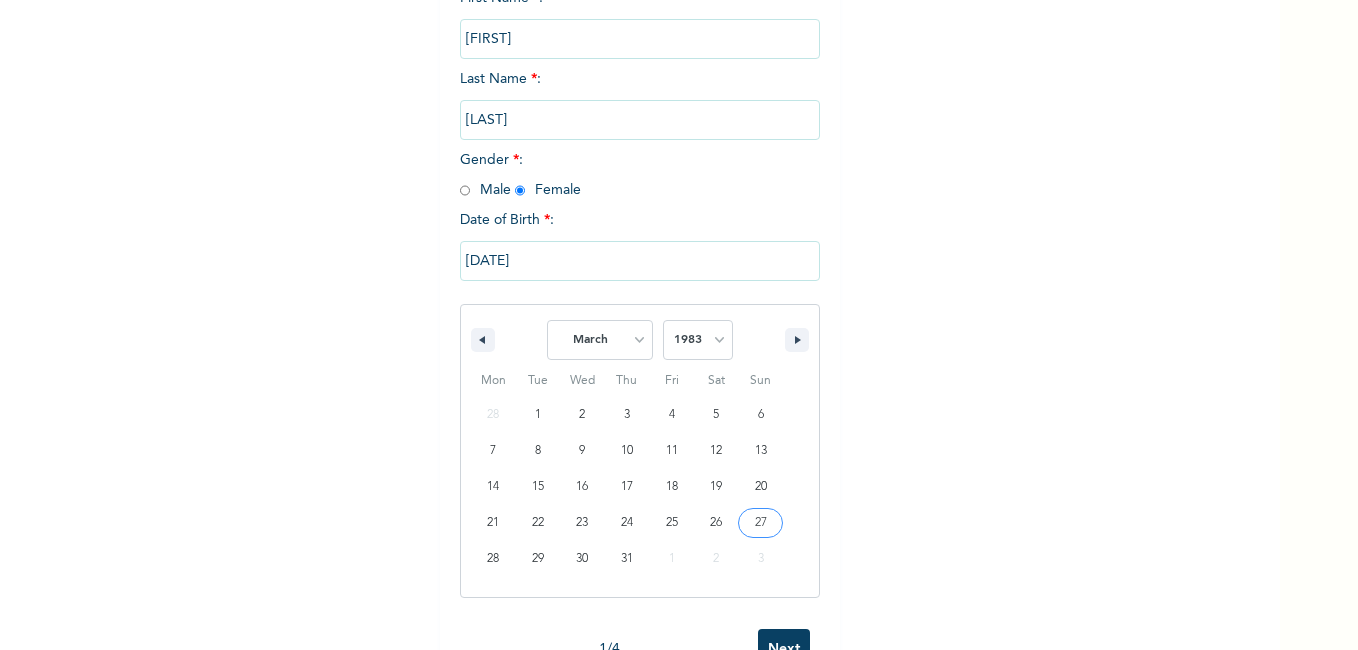 scroll, scrollTop: 53, scrollLeft: 0, axis: vertical 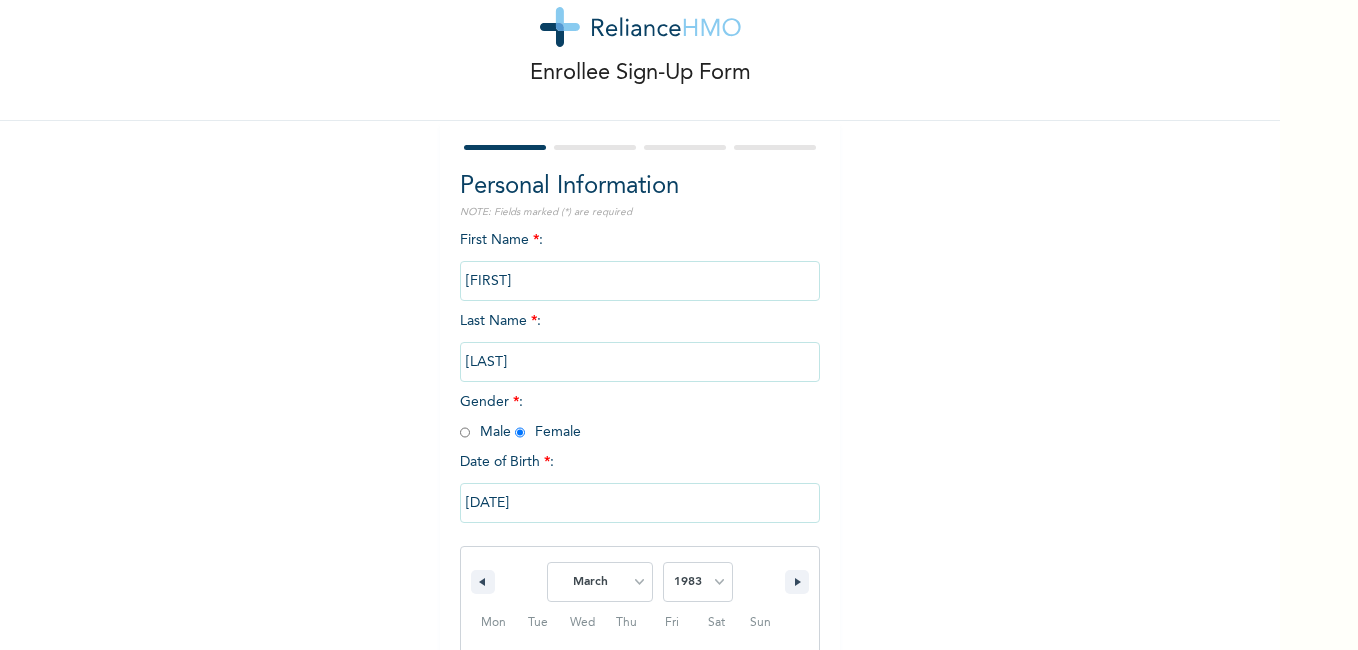 click on "Personal Information NOTE: Fields marked (*) are required First Name   * : [FIRST] Last Name   * : [LAST] Gender   * : Male   Female Date of Birth   * : [DATE] January February March April May June July August September October November December 2025 2024 2023 2022 2021 2020 2019 2018 2017 2016 2015 2014 2013 2012 2011 2010 2009 2008 2007 2006 2005 2004 2003 2002 2001 2000 1999 1998 1997 1996 1995 1994 1993 1992 1991 1990 1989 1988 1987 1986 1985 1984 1983 1982 1981 1980 1979 1978 1977 1976 1975 1974 1973 1972 1971 1970 1969 1968 1967 1966 1965 1964 1963 1962 1961 1960 Mon Tue Wed Thu Fri Sat Sun 28 1 2 3 4 5 6 7 8 9 10 11 12 13 14 15 16 17 18 19 20 21 22 23 24 25 26 27 28 29 30 31 1 2 3 1  / 4 Next" at bounding box center (640, 531) 